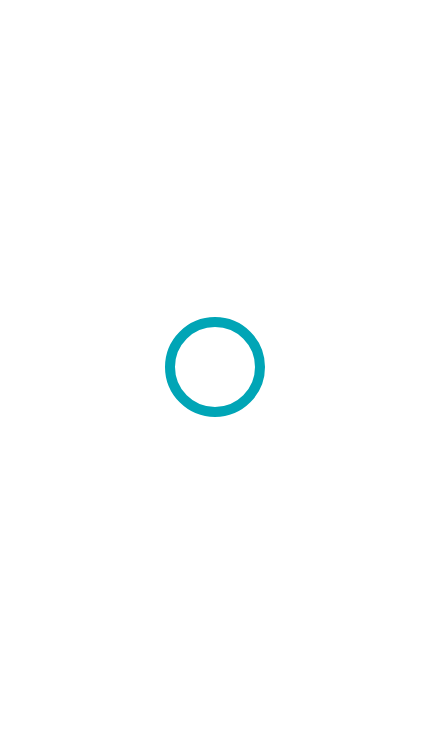 scroll, scrollTop: 0, scrollLeft: 0, axis: both 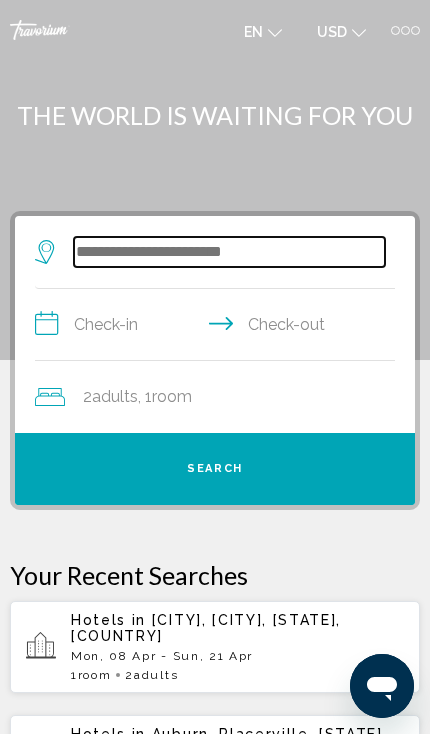 click at bounding box center [229, 252] 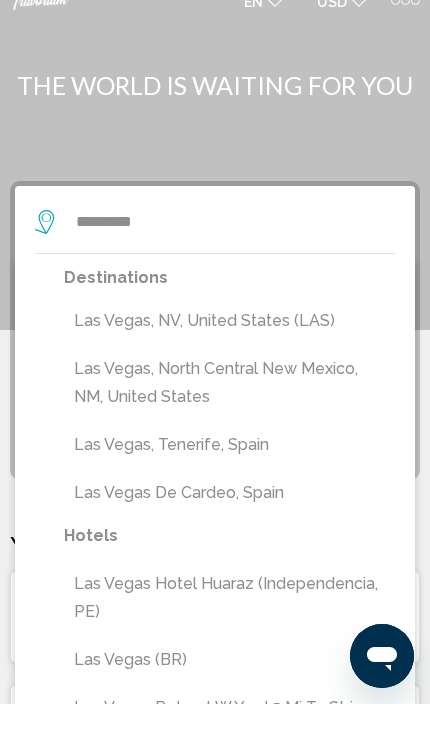 click on "Las Vegas, NV, United States (LAS)" at bounding box center [229, 351] 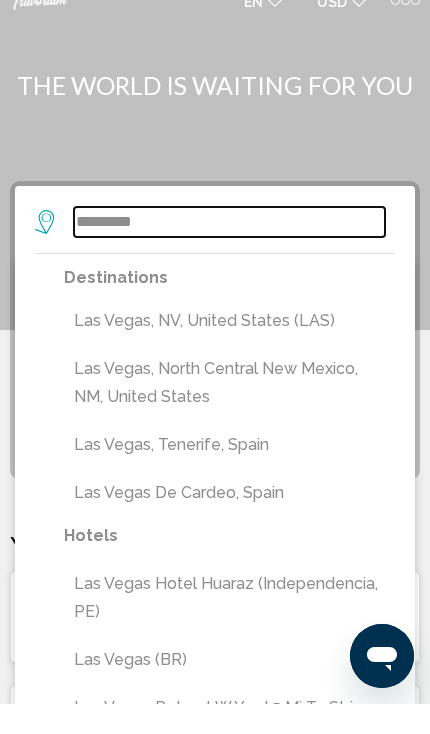 type on "**********" 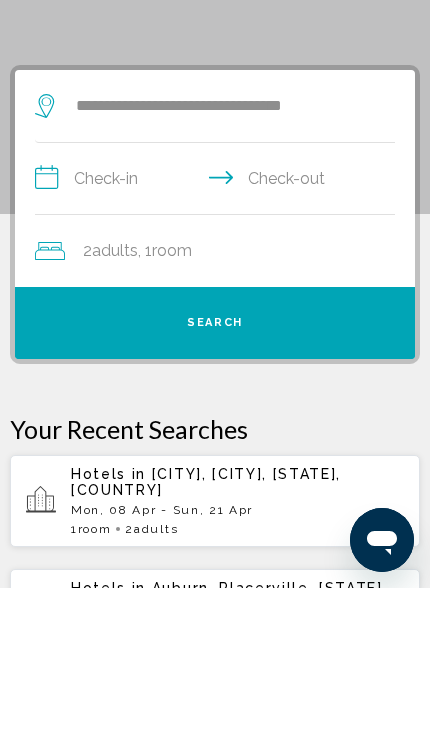 click on "**********" at bounding box center (219, 327) 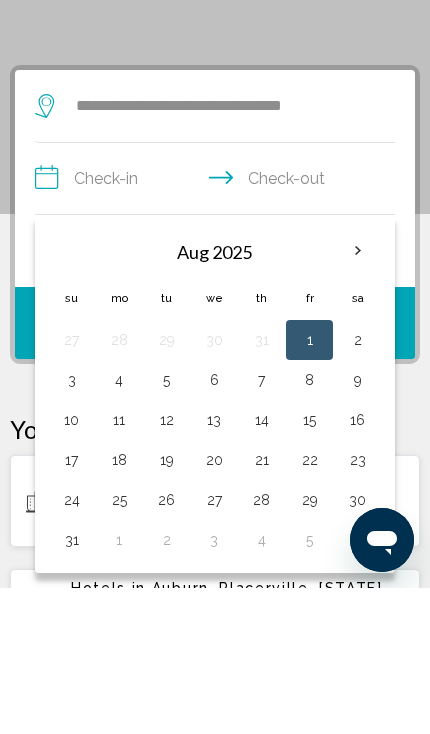 scroll, scrollTop: 146, scrollLeft: 0, axis: vertical 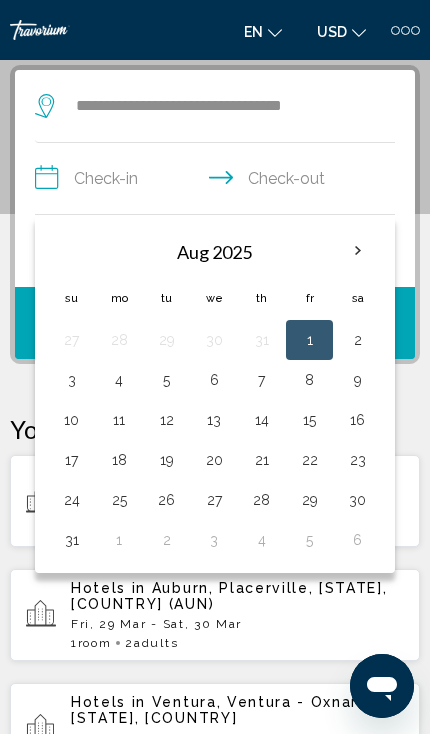 click at bounding box center (72, 252) 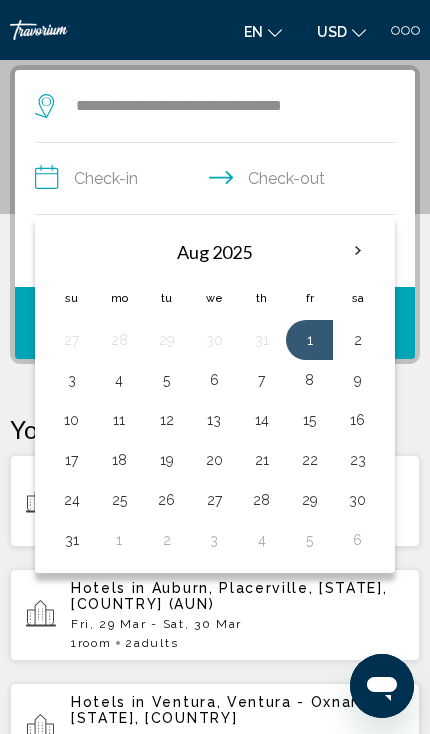 click on "5" at bounding box center (167, 380) 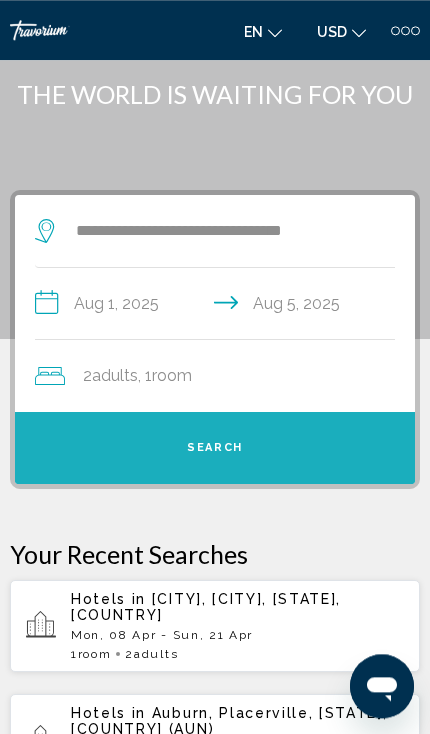 scroll, scrollTop: 0, scrollLeft: 0, axis: both 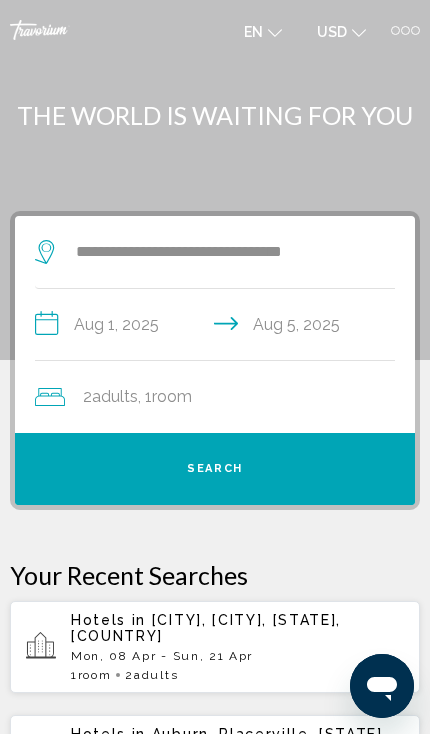 click on "en
English Español Français Italiano Português русский USD
USD ($) MXN (Mex$) CAD (Can$) GBP (£) EUR (€) AUD (A$) NZD (NZ$) CNY (CN¥) PB Login" at bounding box center [322, 30] 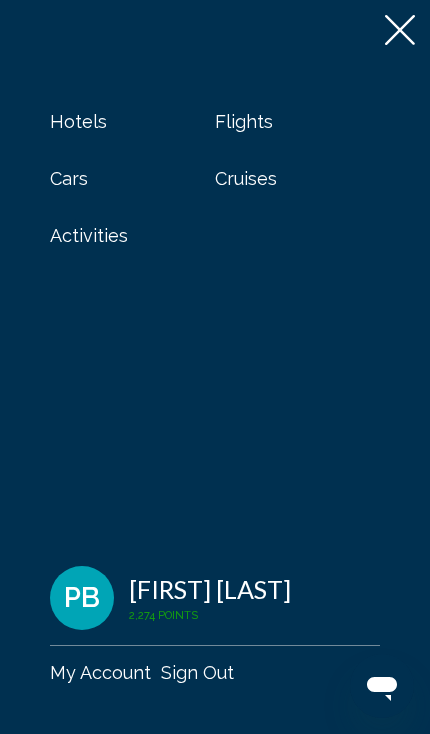 click on "Cars" at bounding box center [69, 178] 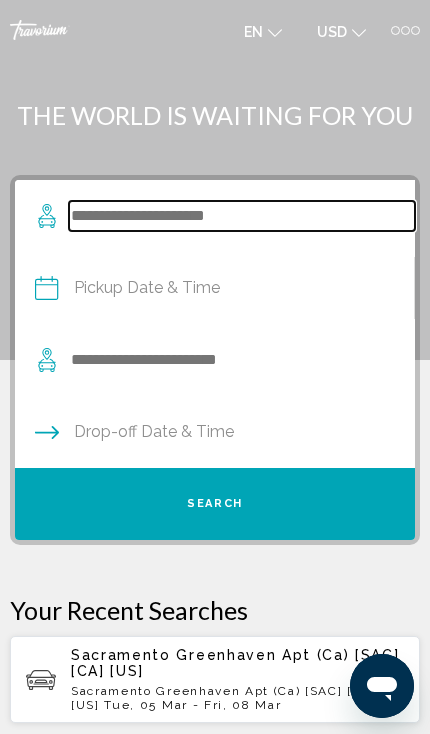 click at bounding box center [242, 216] 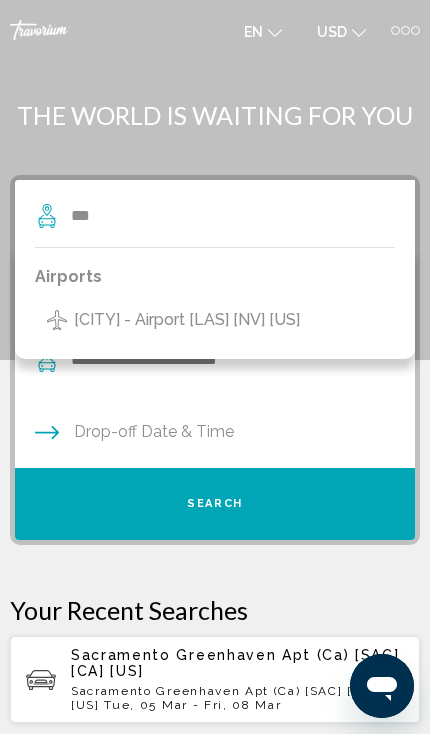 click on "[CITY] - Airport [LAS] [NV] [US]" at bounding box center [187, 320] 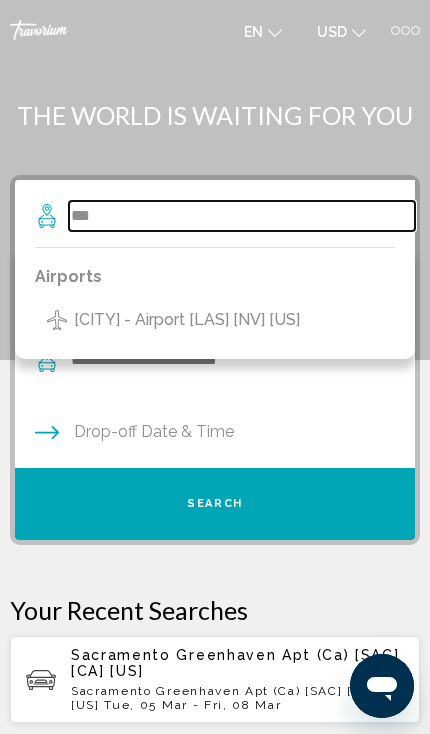type on "**********" 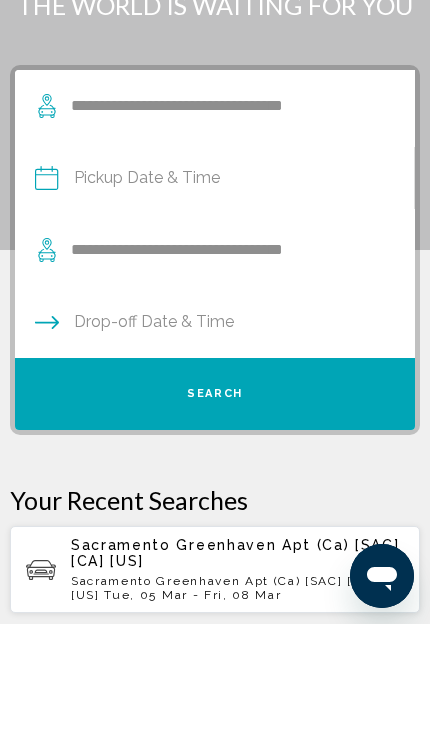 click at bounding box center [214, 291] 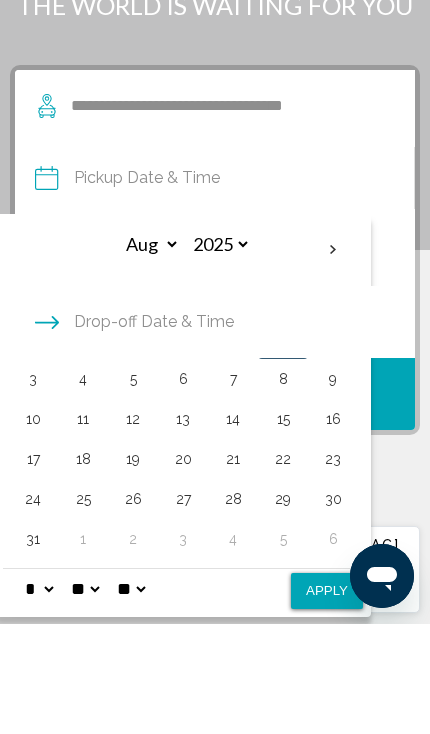 scroll, scrollTop: 110, scrollLeft: 0, axis: vertical 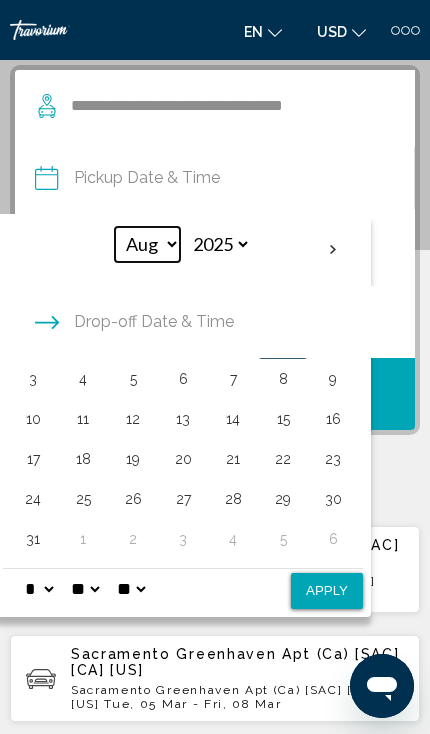 click on "*** *** *** *** *** *** *** *** *** *** *** ***" at bounding box center (147, 244) 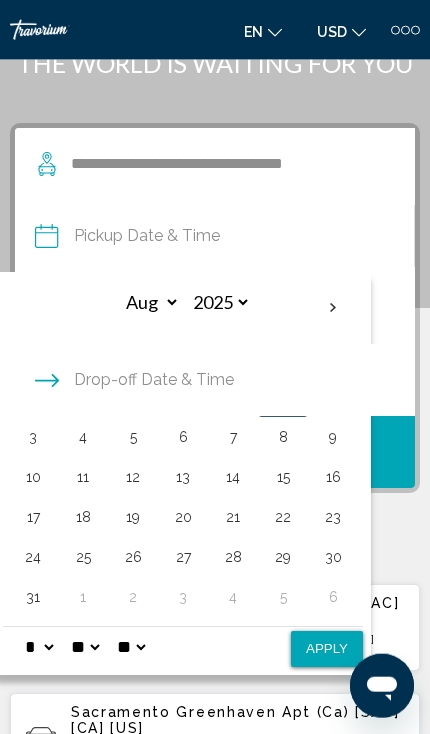 scroll, scrollTop: 0, scrollLeft: 0, axis: both 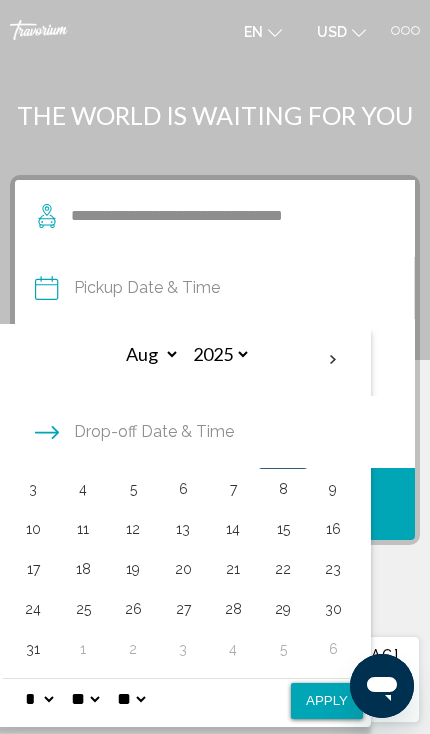 click at bounding box center (33, 361) 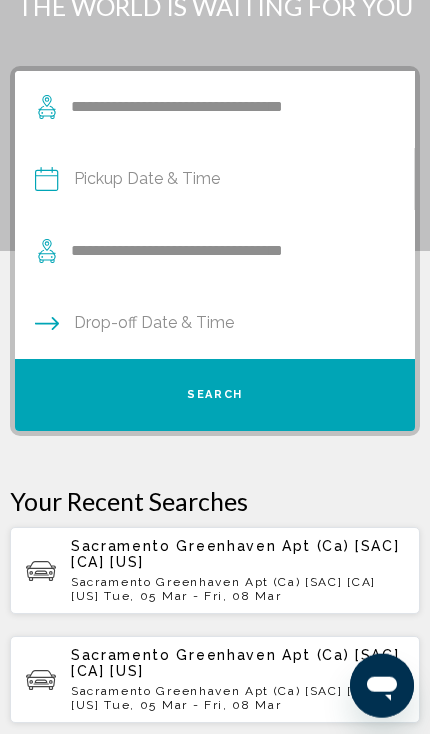 scroll, scrollTop: 110, scrollLeft: 0, axis: vertical 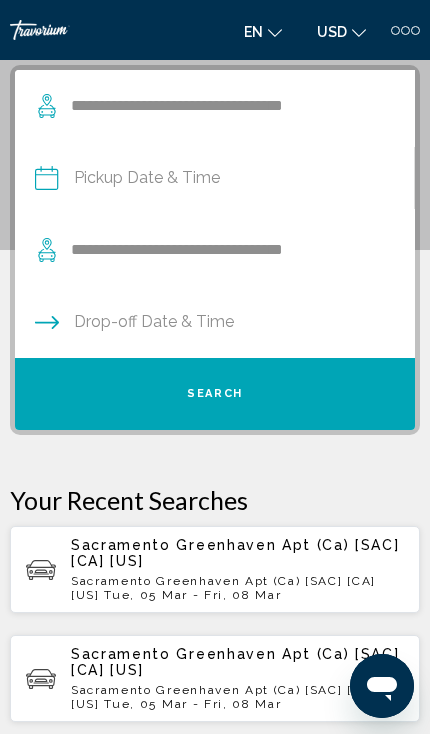 click at bounding box center (214, 181) 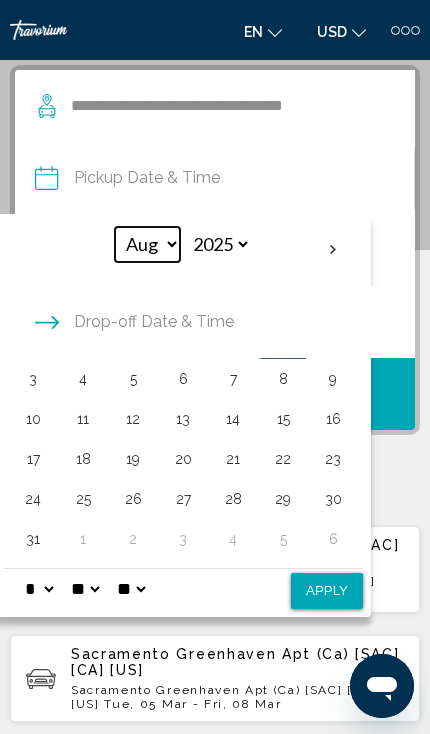 click on "*** *** *** *** *** *** *** *** *** *** *** ***" at bounding box center [147, 244] 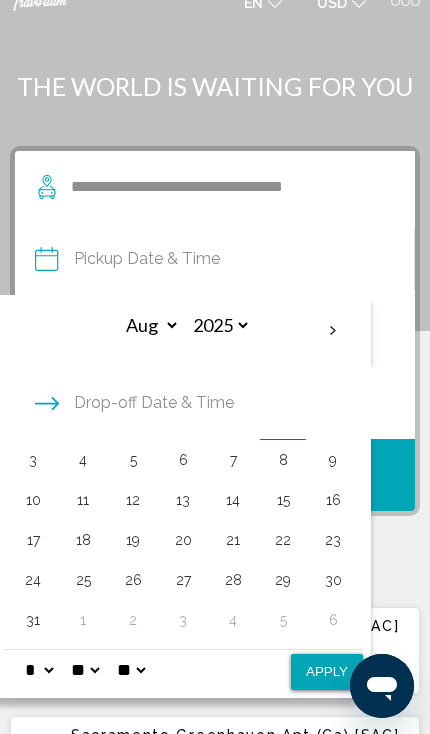 scroll, scrollTop: 71, scrollLeft: 0, axis: vertical 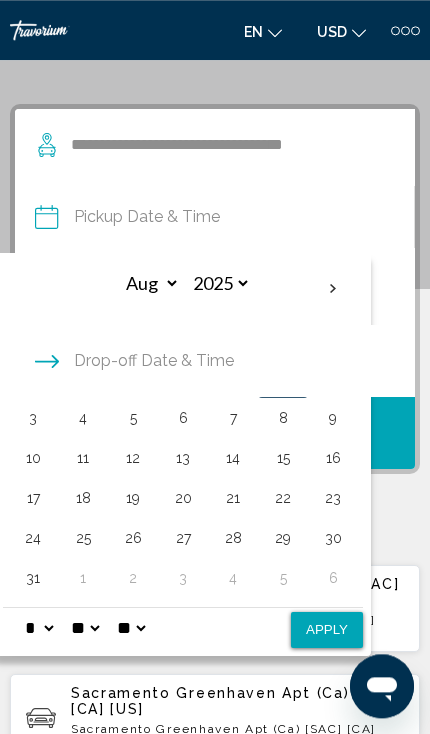 click on "Drop-off Date & Time" at bounding box center (154, 361) 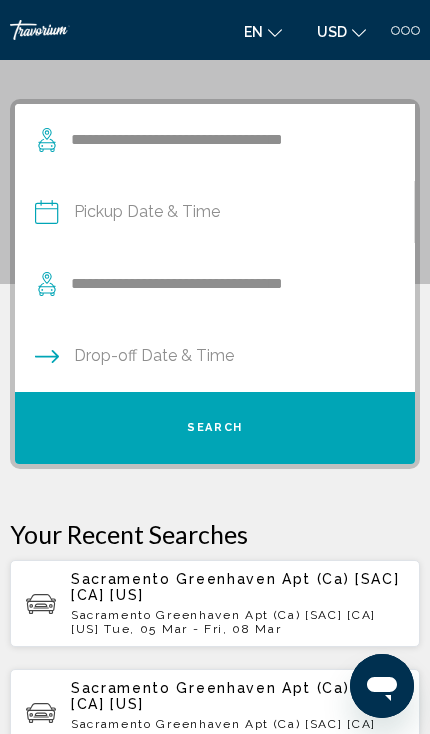 scroll, scrollTop: 110, scrollLeft: 0, axis: vertical 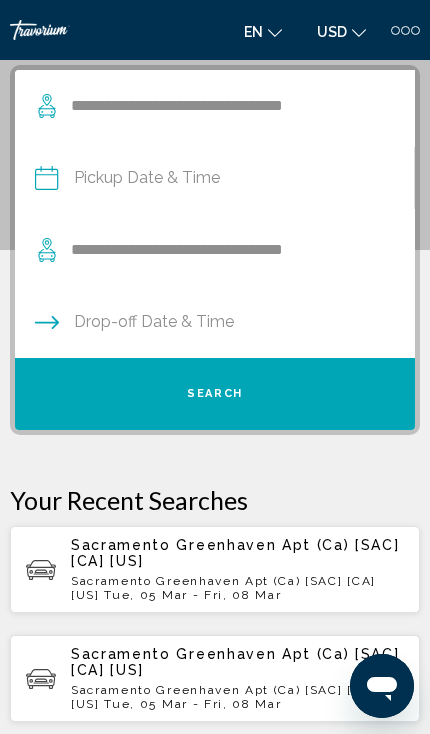 click on "Drop-off Date & Time" at bounding box center [154, 322] 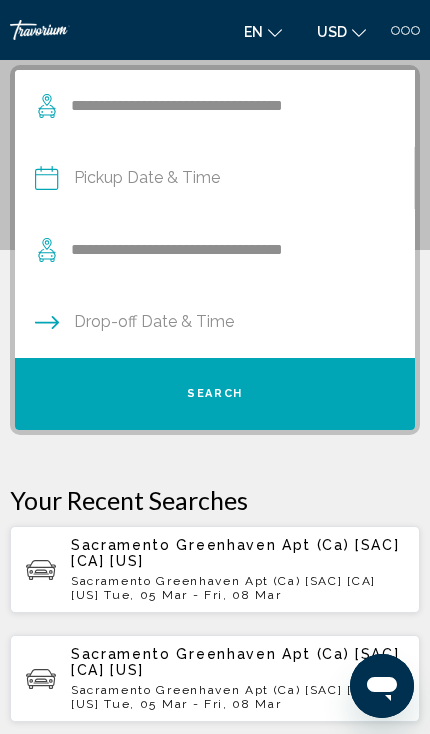 click on "Drop-off Date & Time" at bounding box center (154, 322) 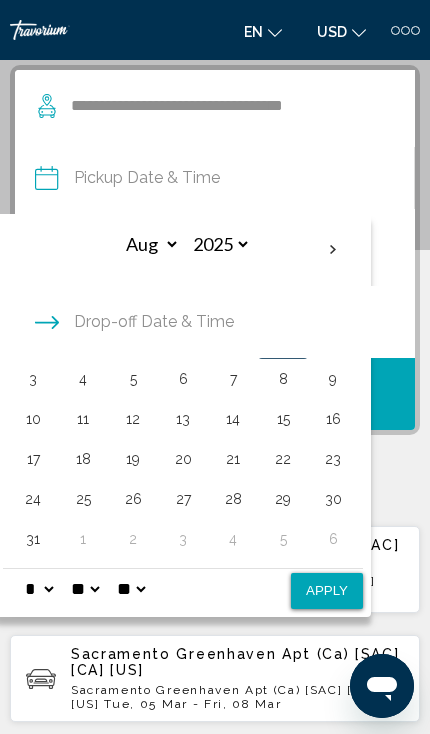 click on "Drop-off Date & Time" at bounding box center [154, 322] 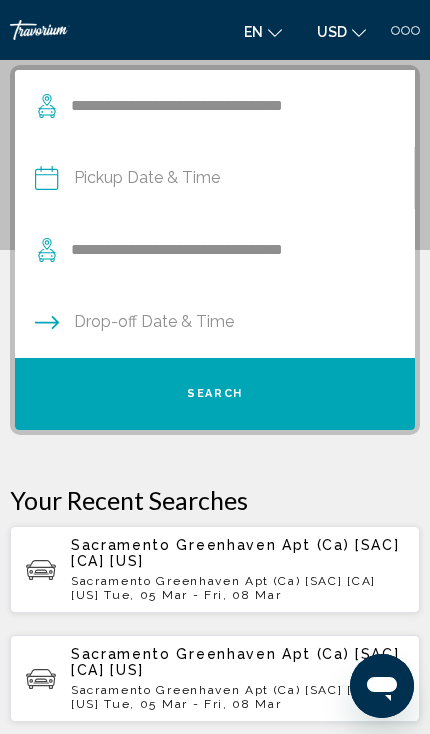click on "Drop-off Date & Time" at bounding box center (215, 322) 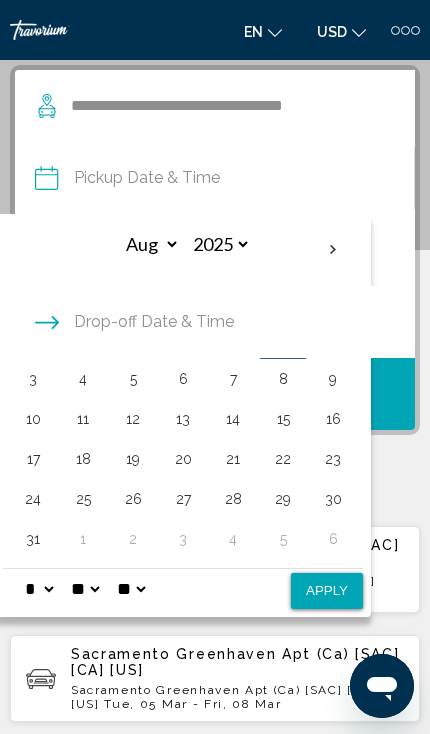 click at bounding box center [214, 181] 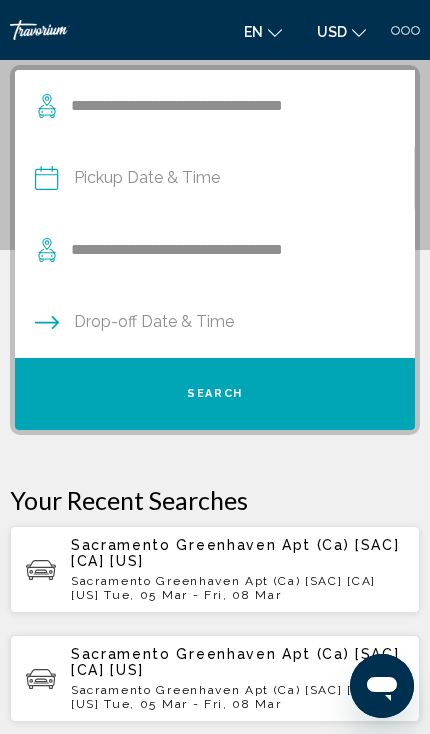 click at bounding box center (214, 181) 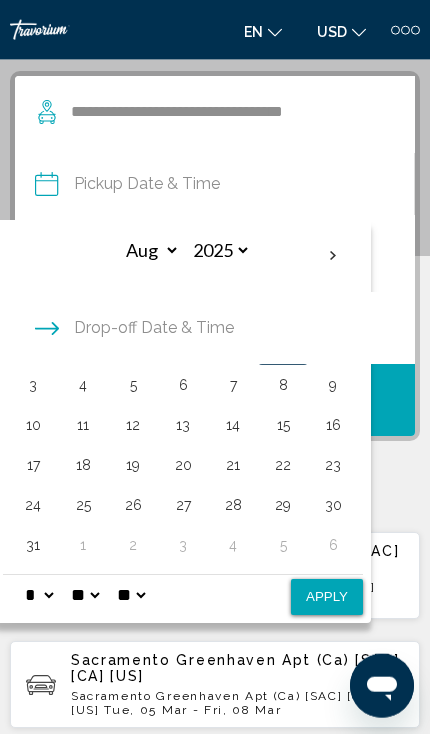 scroll, scrollTop: 103, scrollLeft: 0, axis: vertical 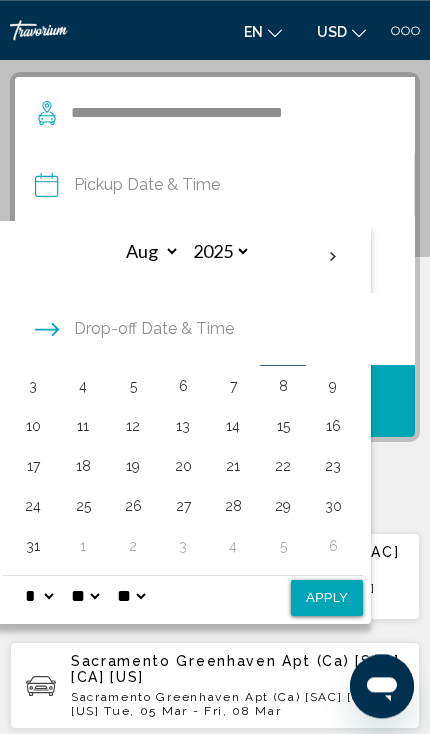 click on "Drop-off Date & Time" at bounding box center [215, 329] 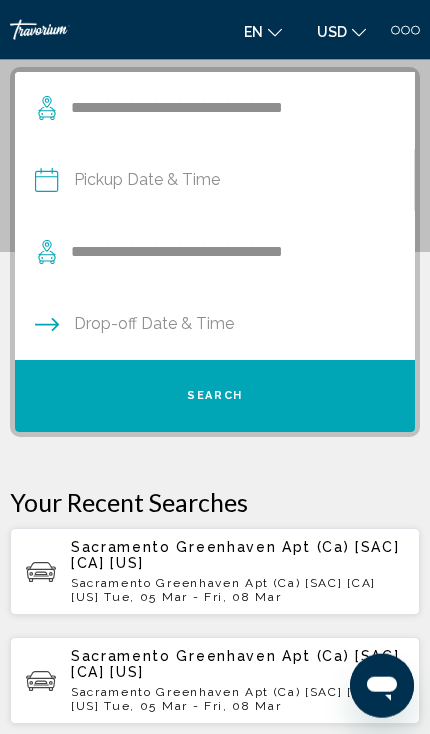 scroll, scrollTop: 109, scrollLeft: 0, axis: vertical 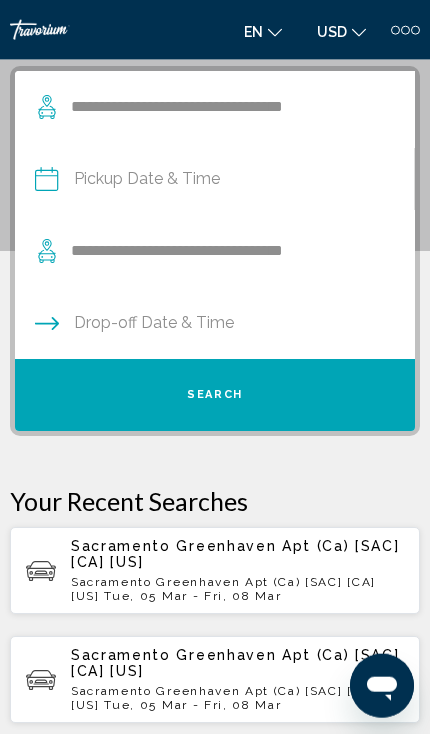 click at bounding box center (214, 182) 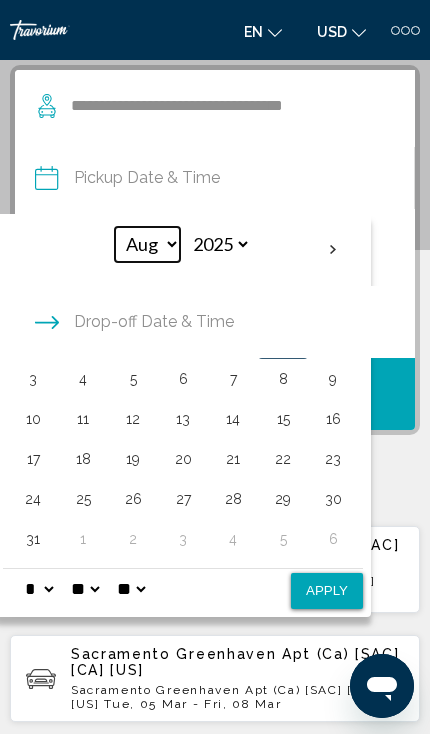 click on "*** *** *** *** *** *** *** *** *** *** *** ***" at bounding box center [147, 244] 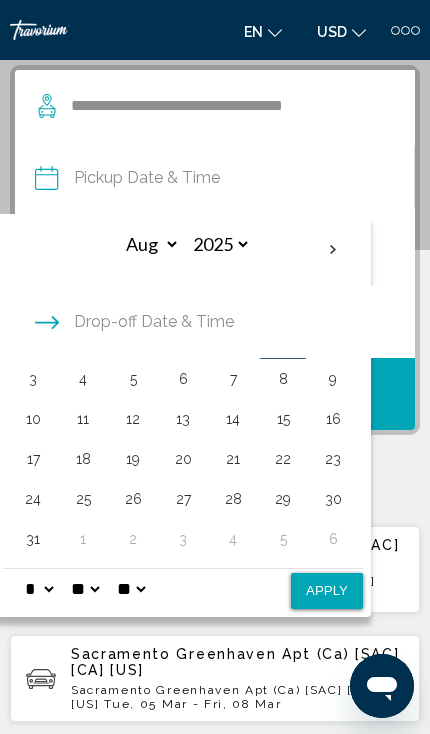 click on "3" at bounding box center (33, 379) 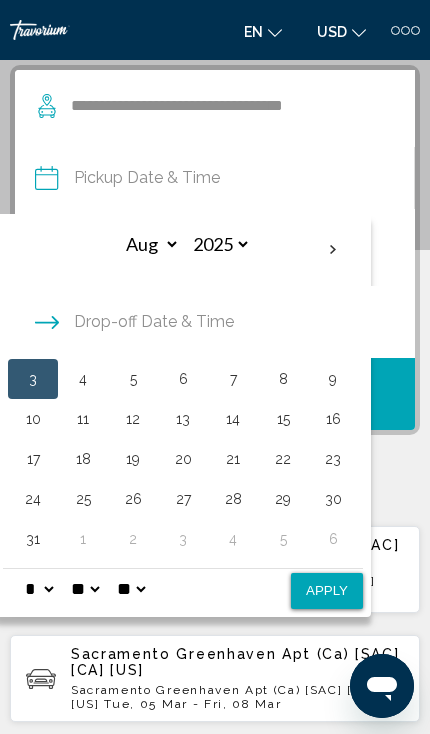 click on "Drop-off Date & Time" at bounding box center [215, 322] 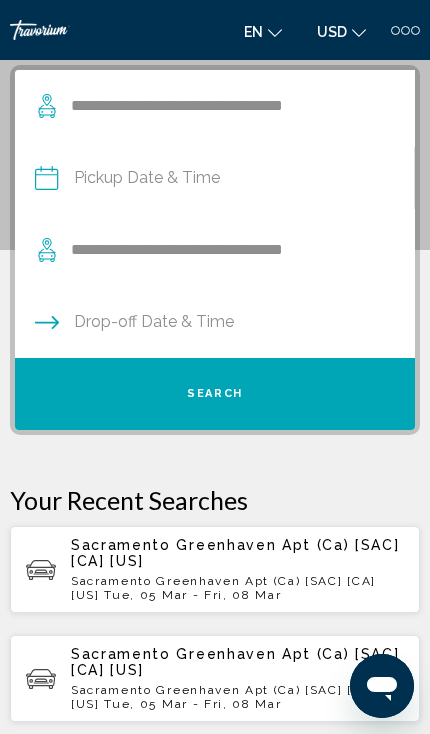 click on "Drop-off Date & Time" at bounding box center (154, 322) 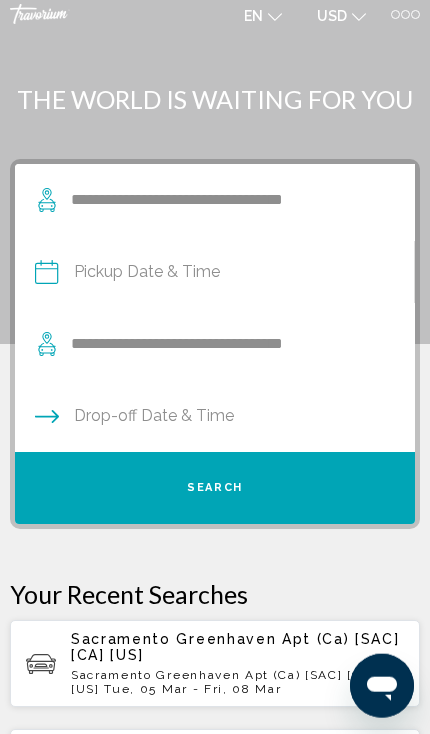 scroll, scrollTop: 0, scrollLeft: 0, axis: both 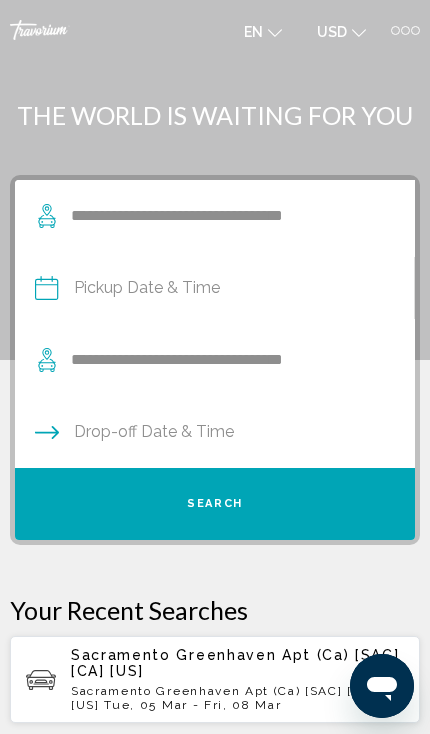 click at bounding box center (214, 291) 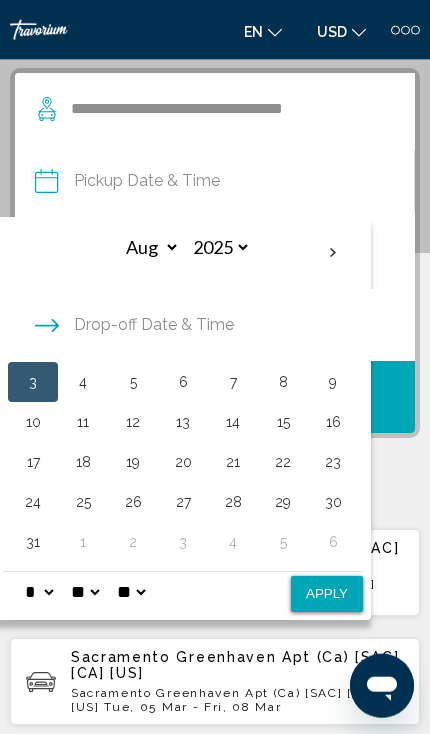 scroll, scrollTop: 110, scrollLeft: 0, axis: vertical 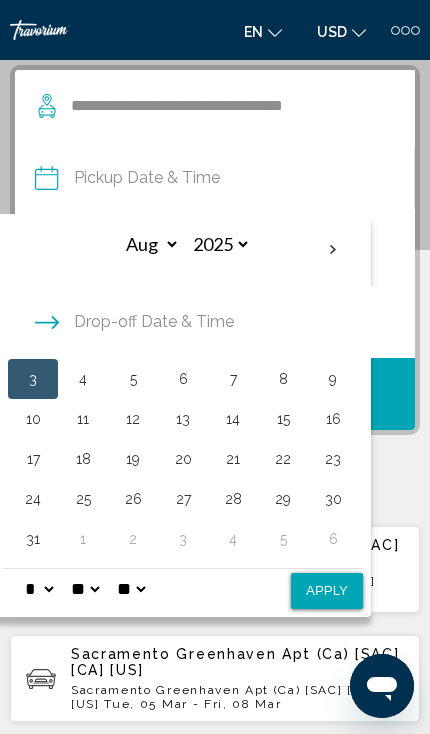 click at bounding box center [405, 30] 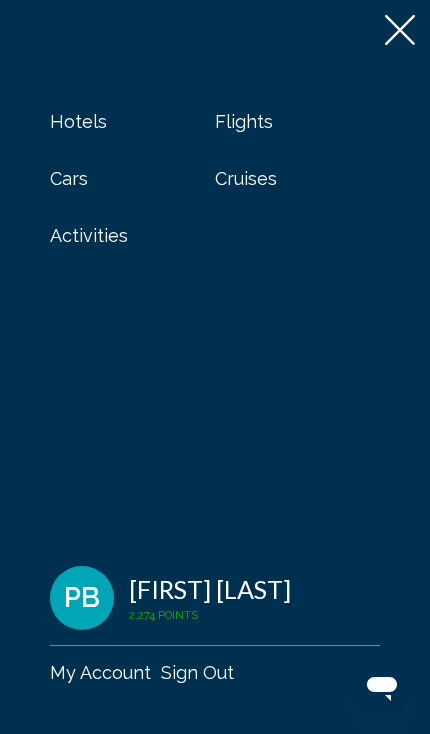 click 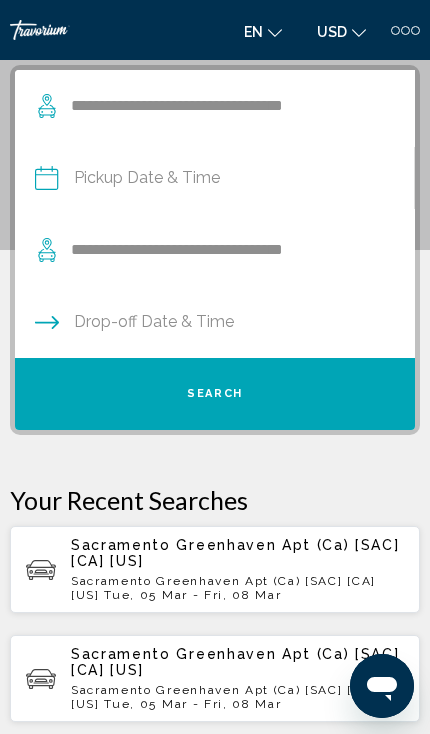click 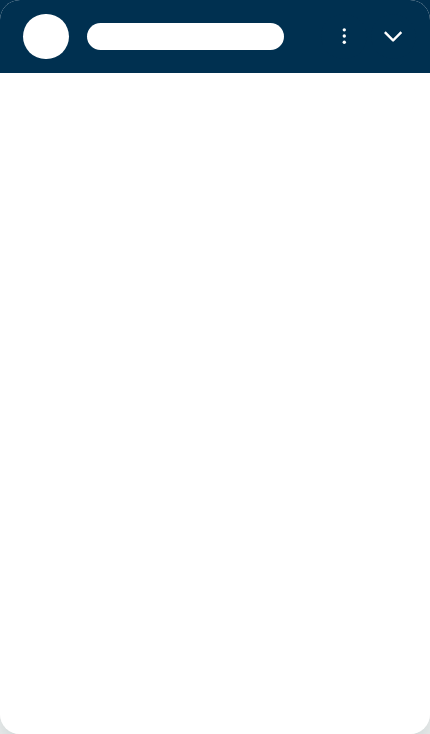 scroll, scrollTop: 0, scrollLeft: 0, axis: both 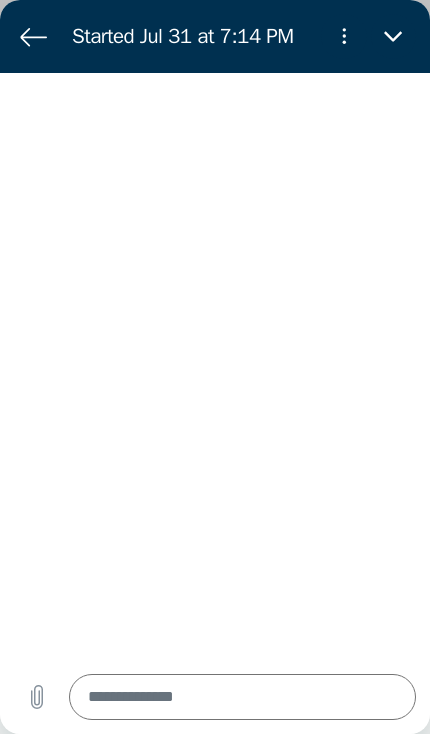 click at bounding box center (243, 697) 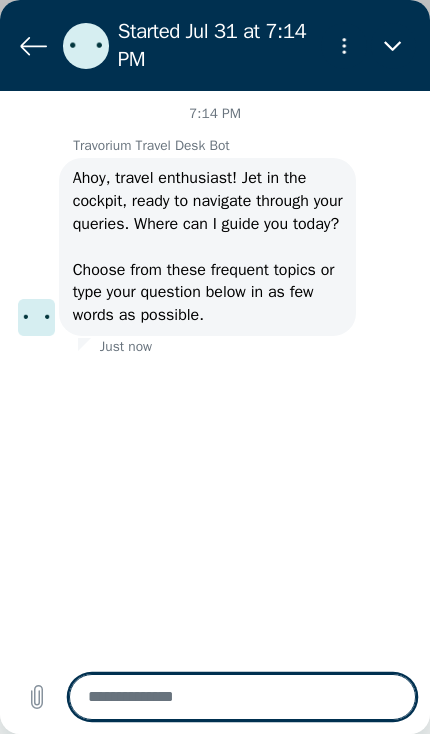 type on "*" 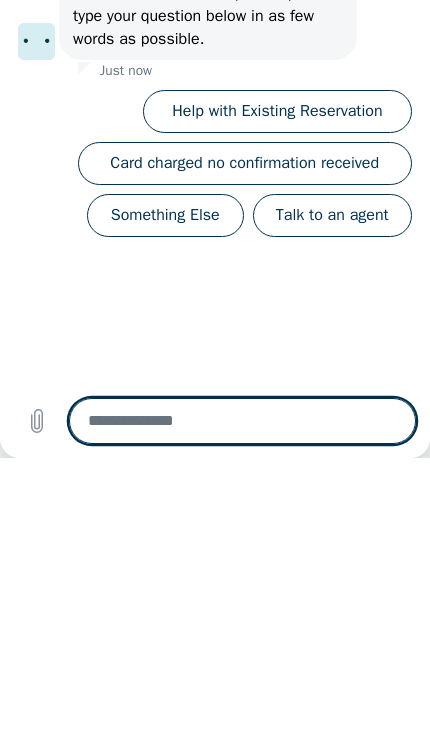 type on "****" 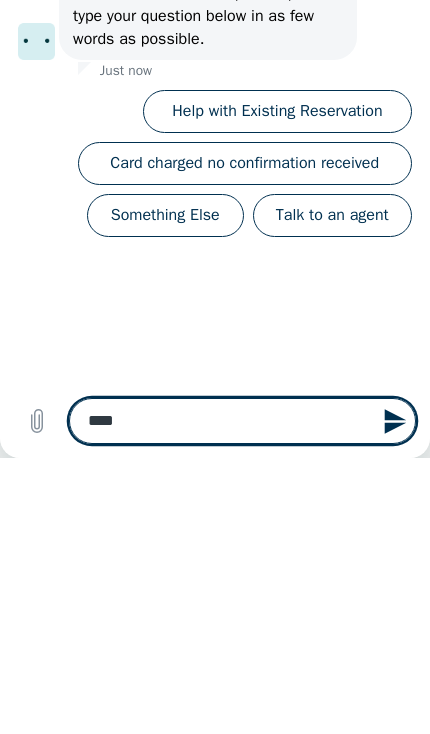 type on "*********" 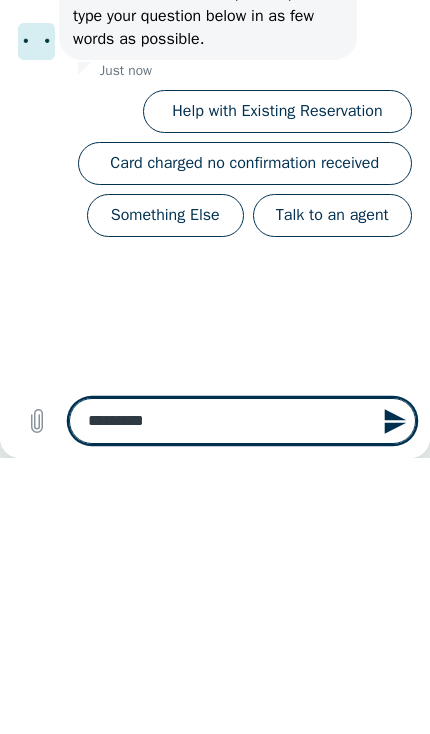 type on "**********" 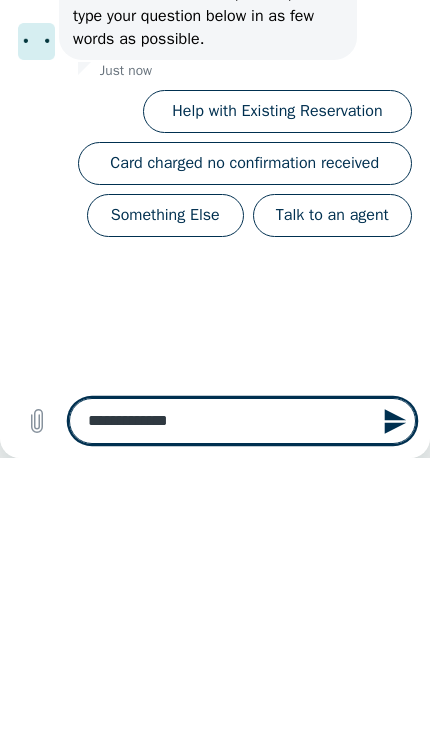 type on "**********" 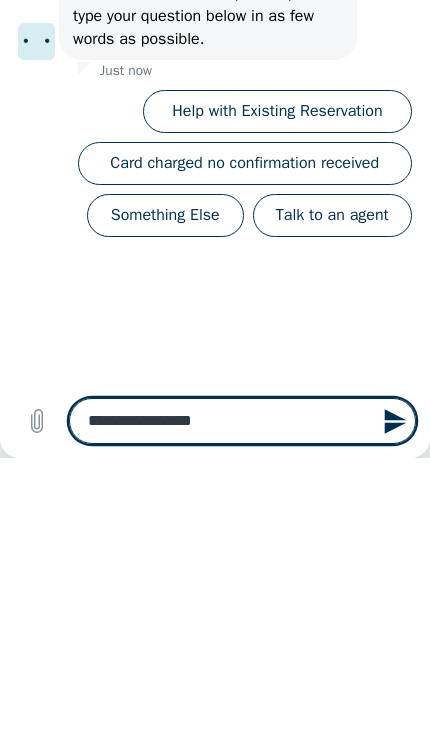 type on "*" 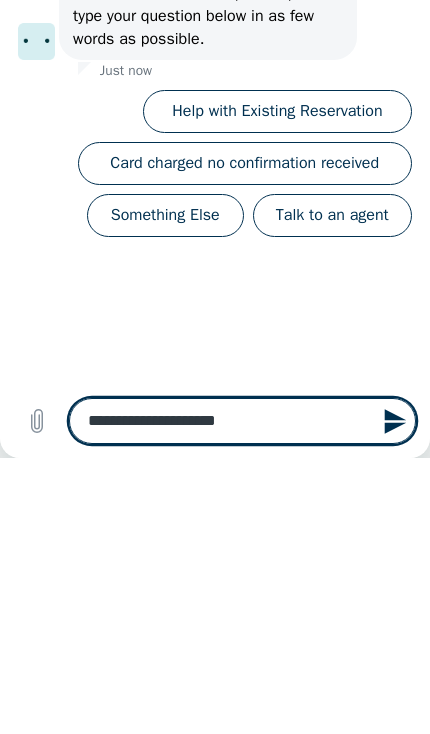 type on "**********" 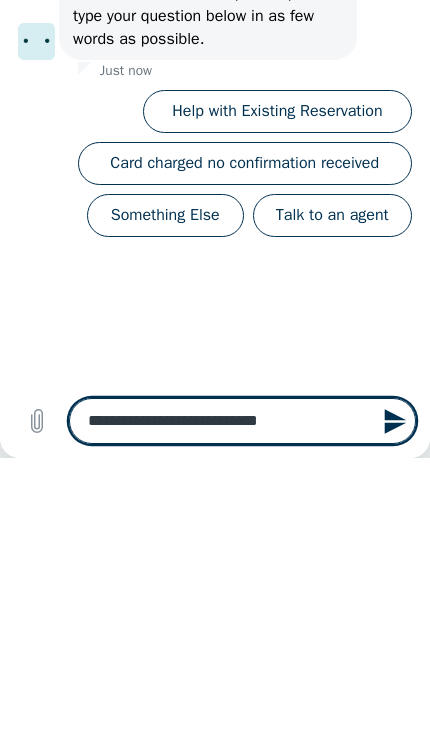 type on "**********" 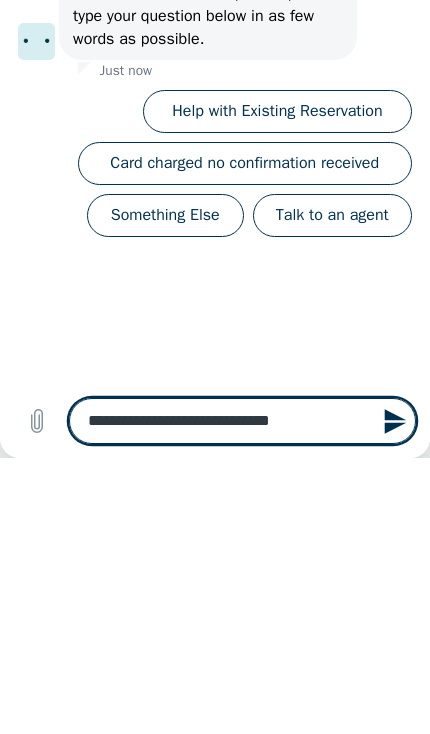 type on "*" 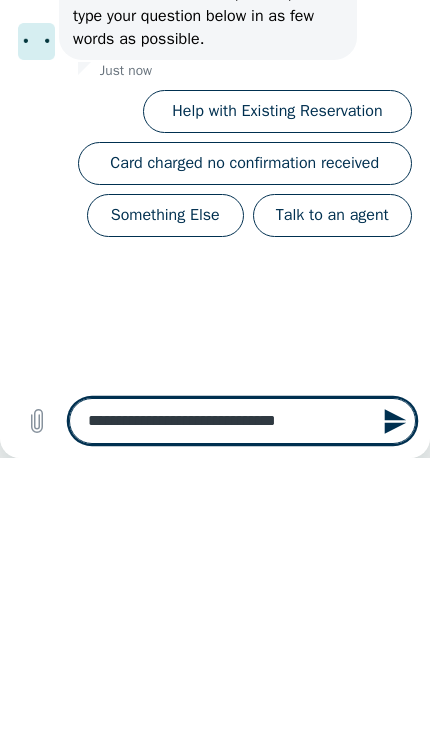 type on "**********" 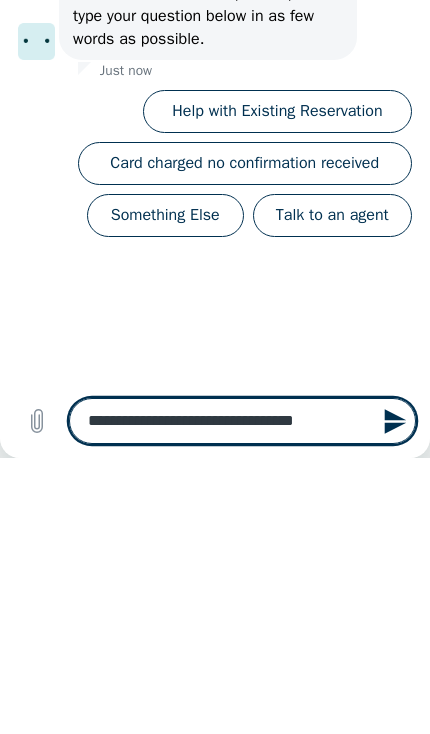 type on "**********" 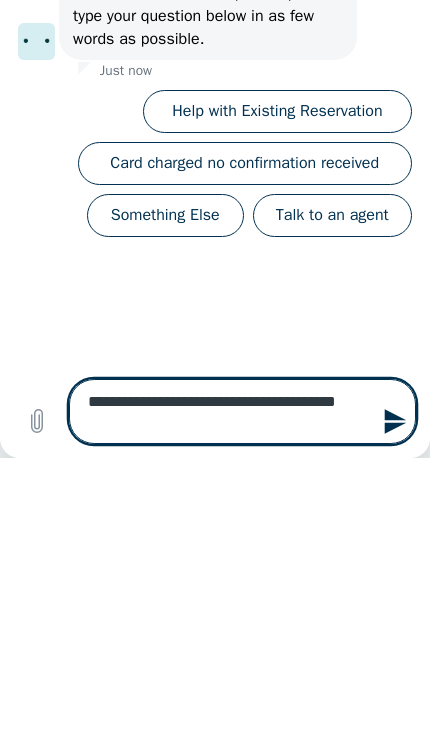 type on "**********" 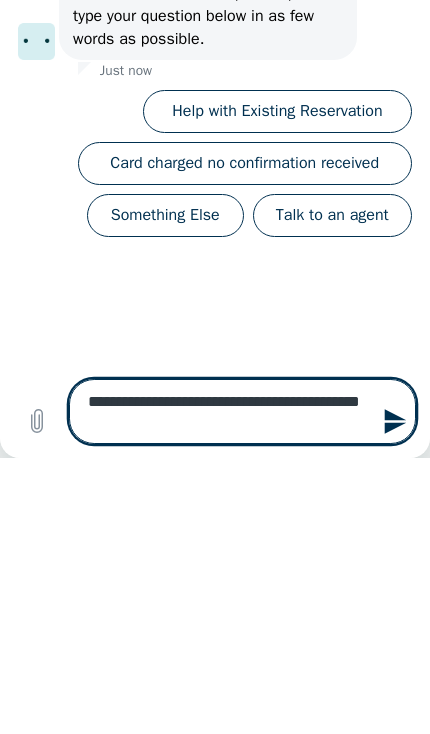 type on "**********" 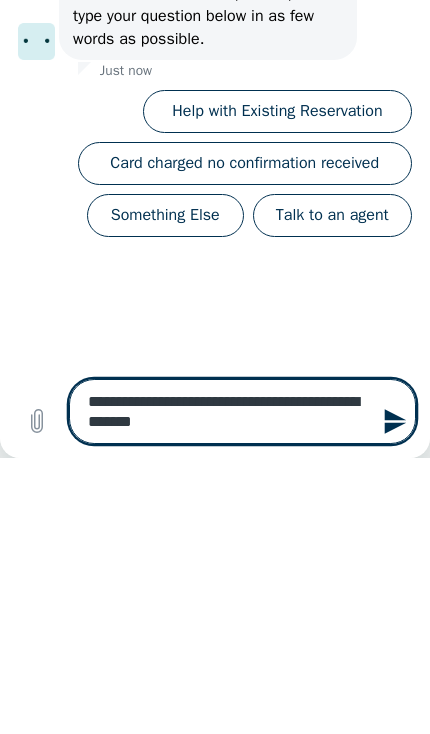 type on "**********" 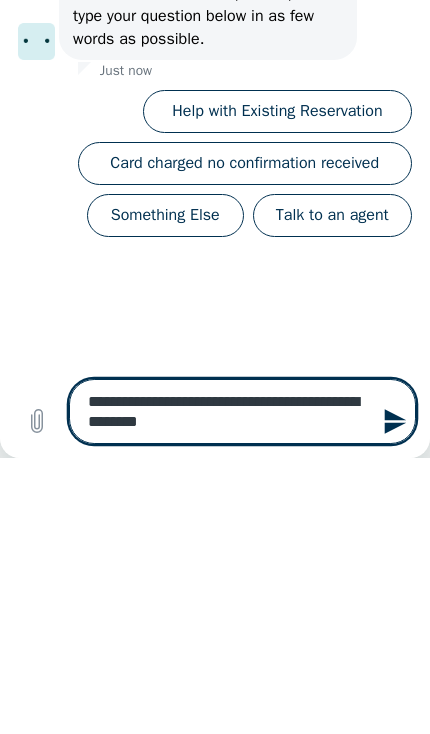 type on "*" 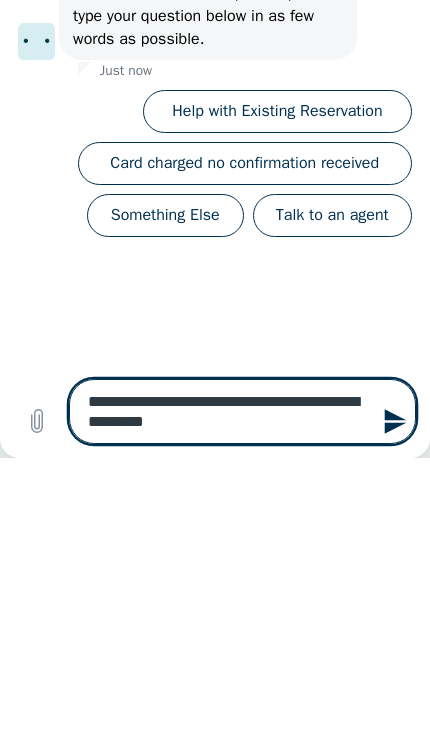 type on "*" 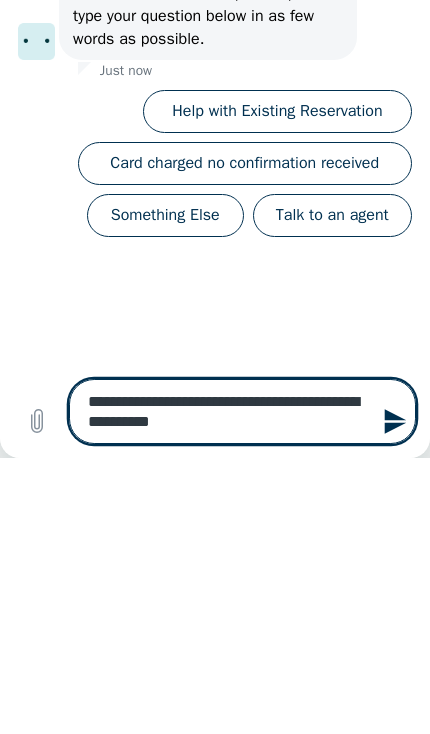 type on "*" 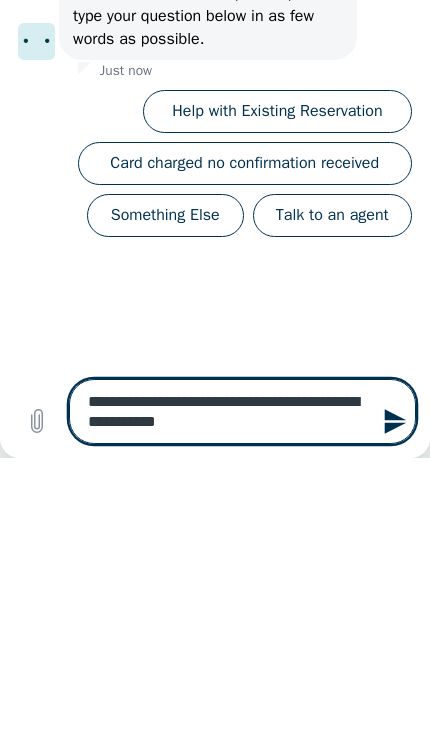 type on "*" 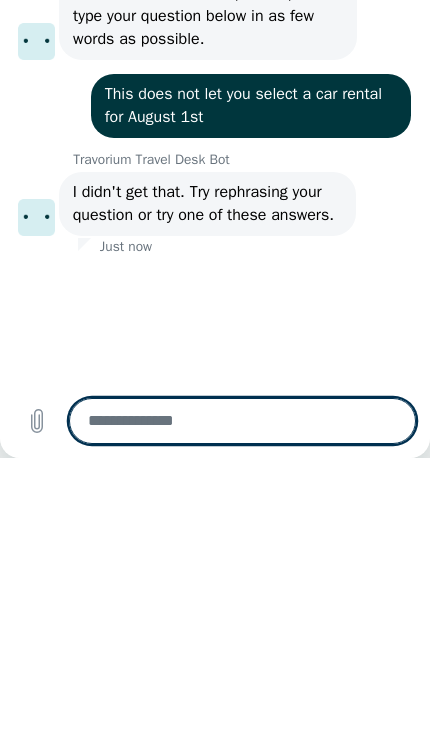 click 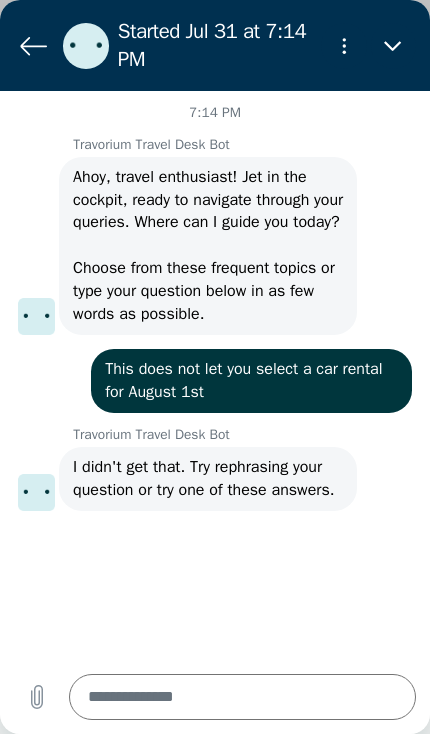 scroll, scrollTop: 32, scrollLeft: 0, axis: vertical 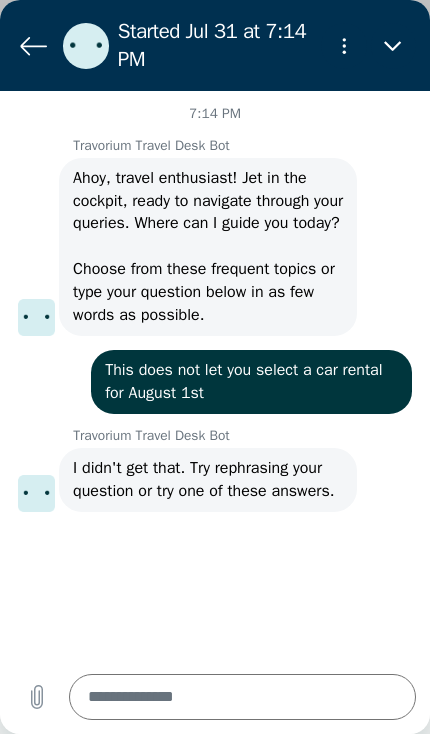 type on "*" 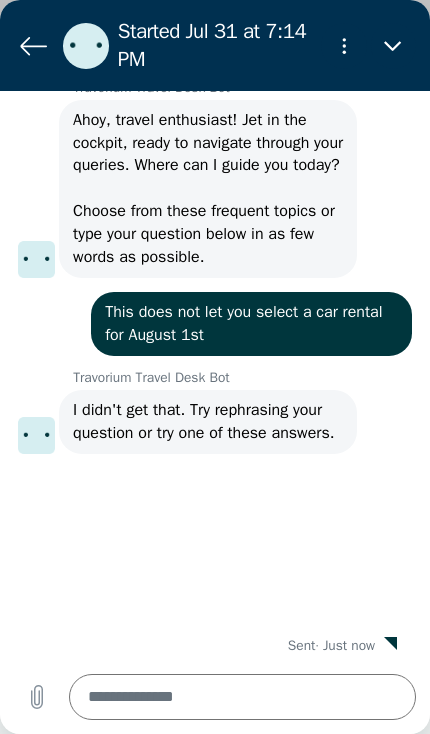 scroll, scrollTop: 91, scrollLeft: 0, axis: vertical 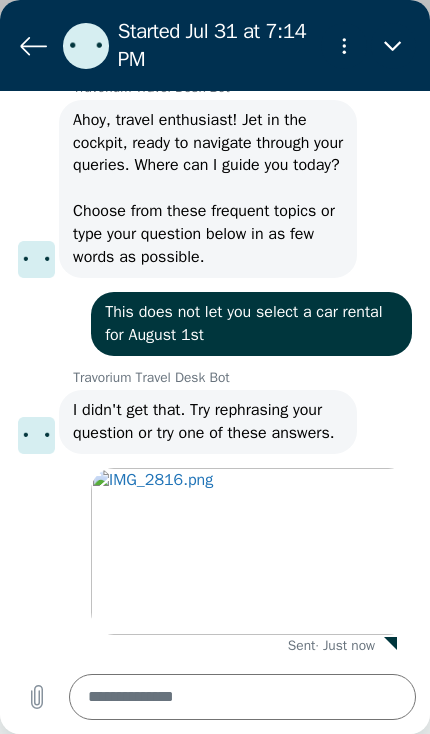 click at bounding box center [243, 697] 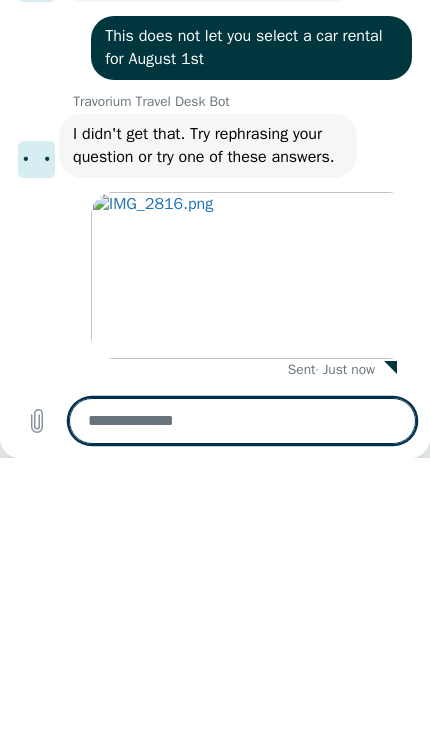 type on "**" 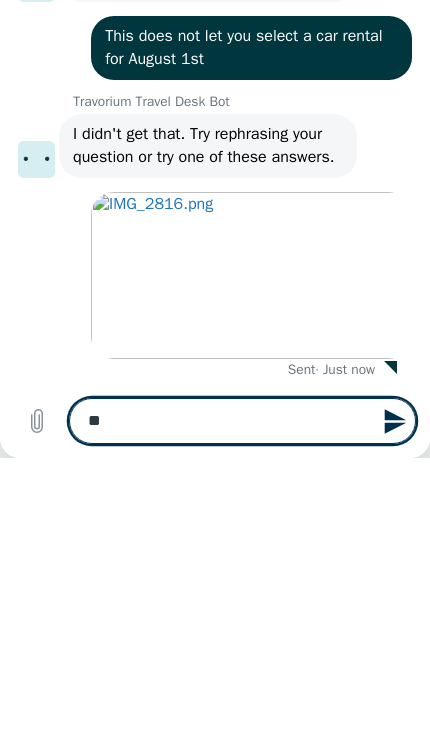 type on "*******" 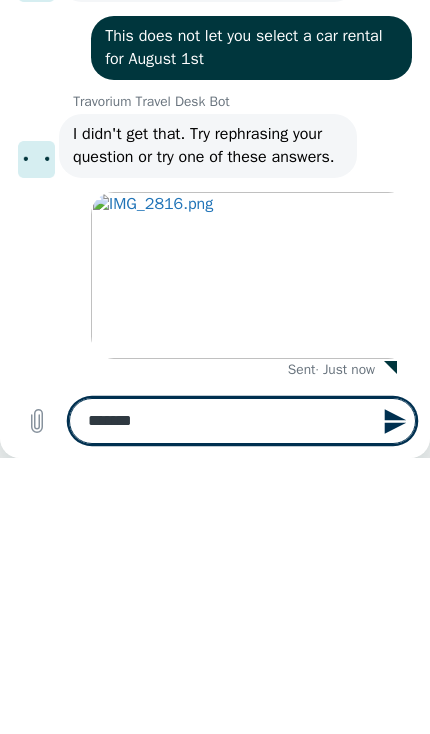 type on "**********" 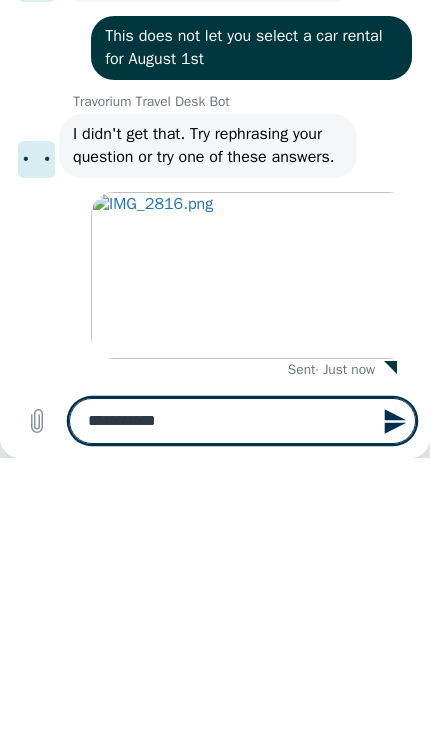 type on "**********" 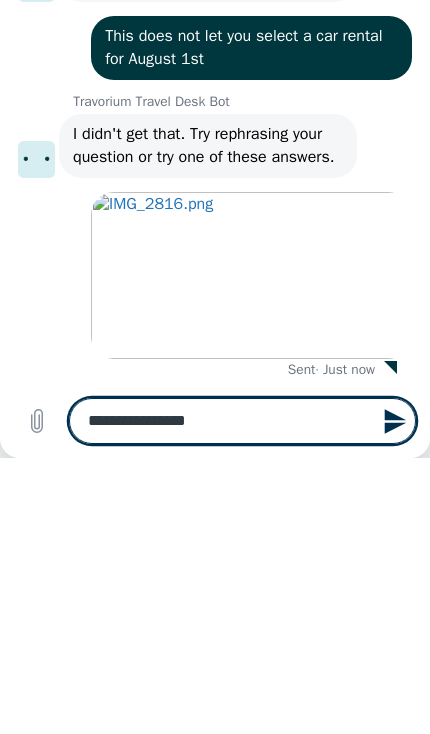 type on "**********" 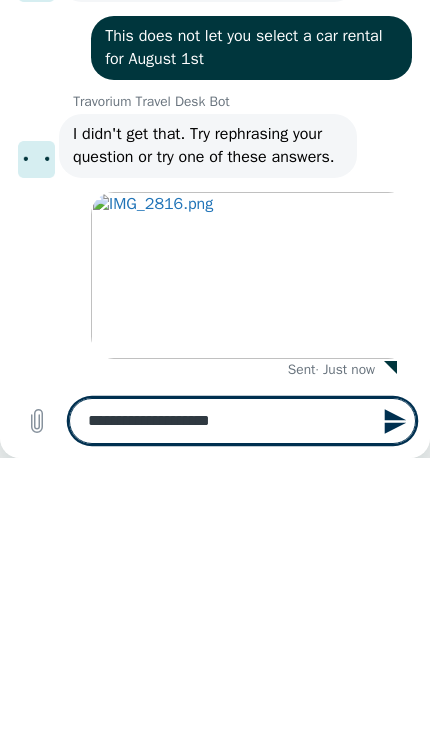 type on "**********" 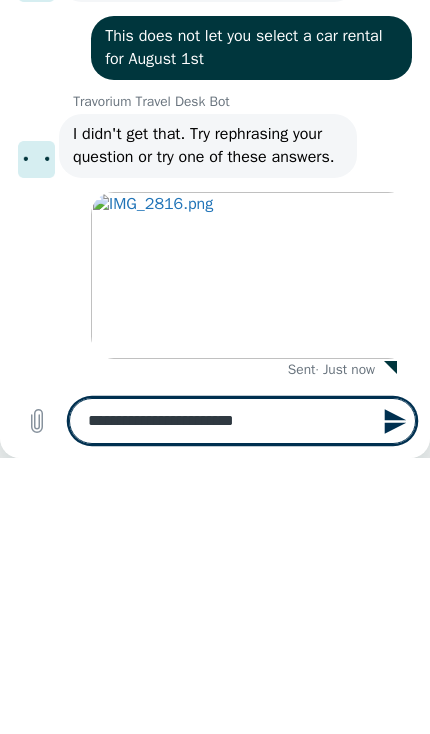 type on "**********" 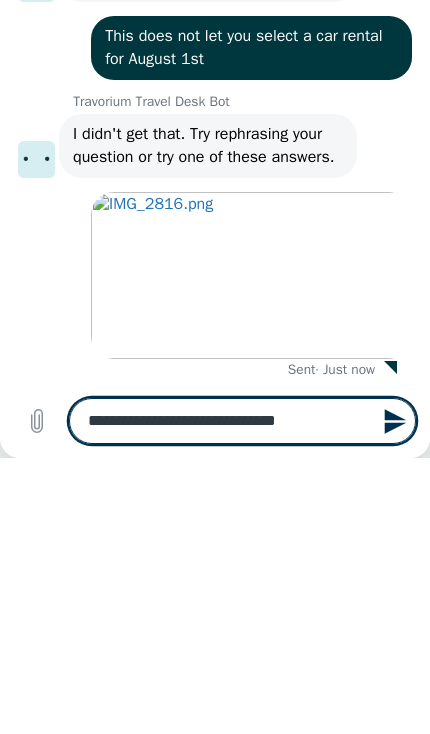 type on "**********" 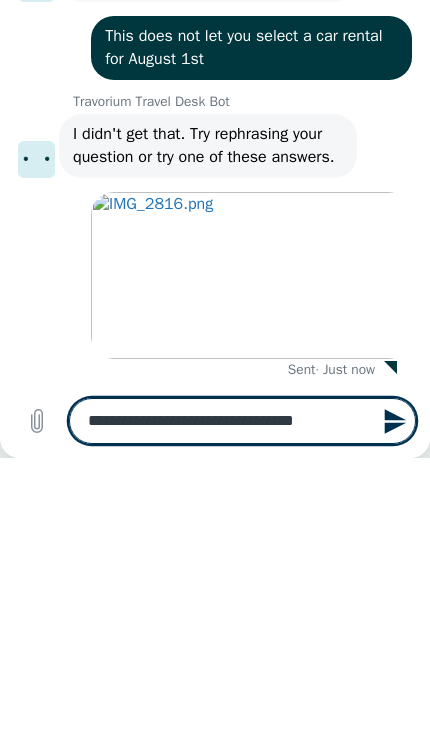 type on "**********" 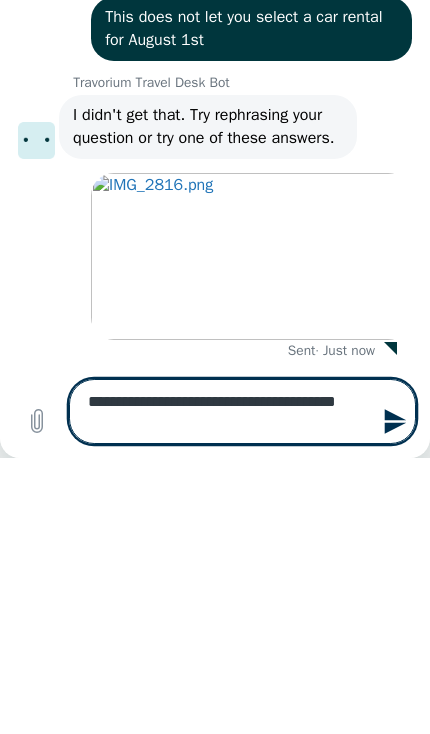 type on "**********" 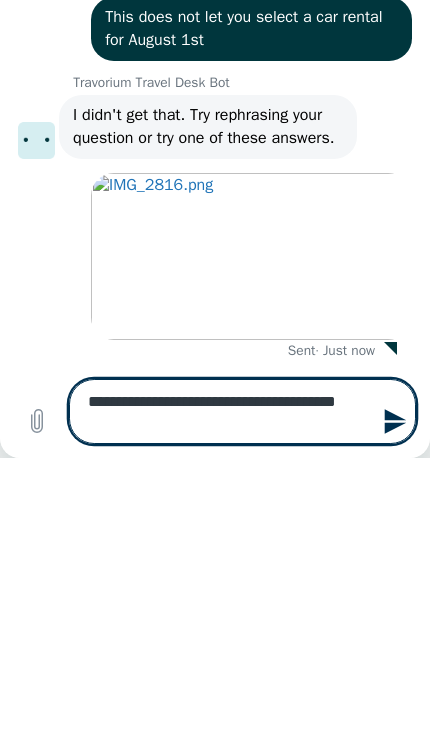 type on "*" 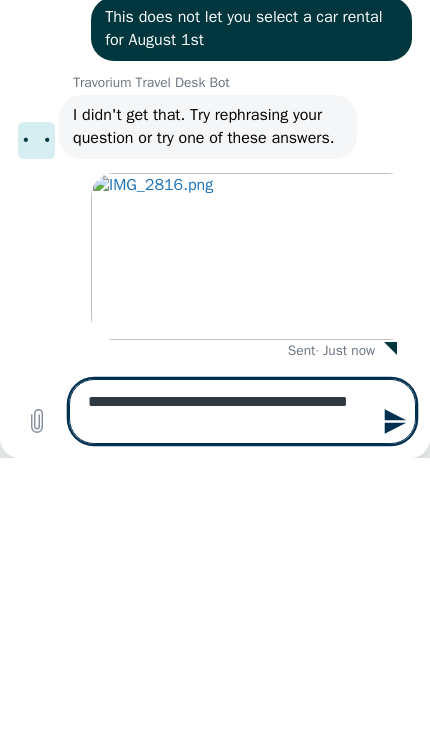 type on "**********" 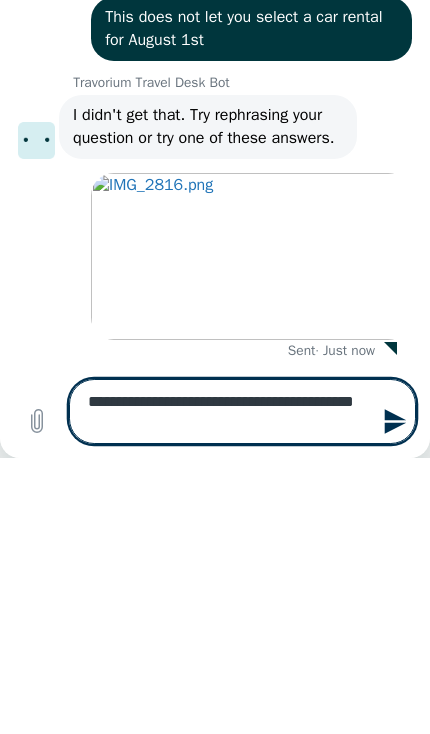 type on "**********" 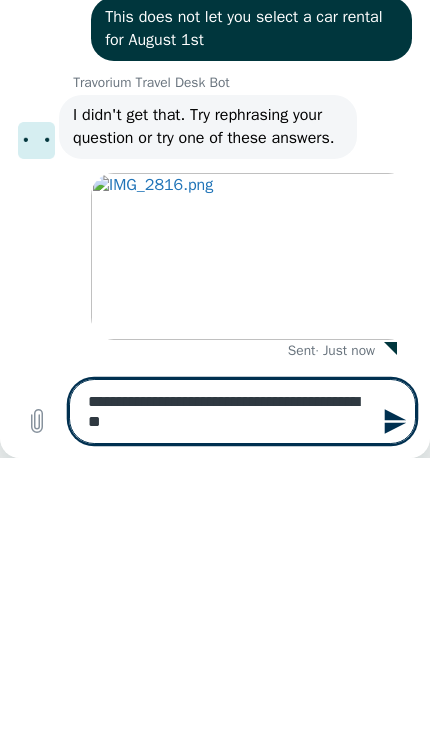 type on "**********" 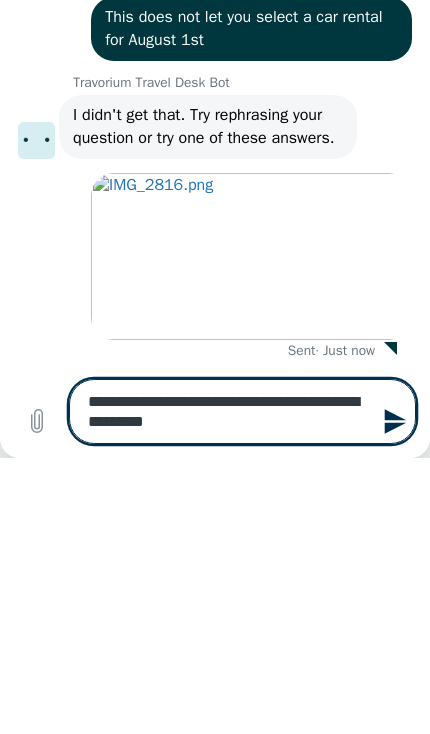 type on "**********" 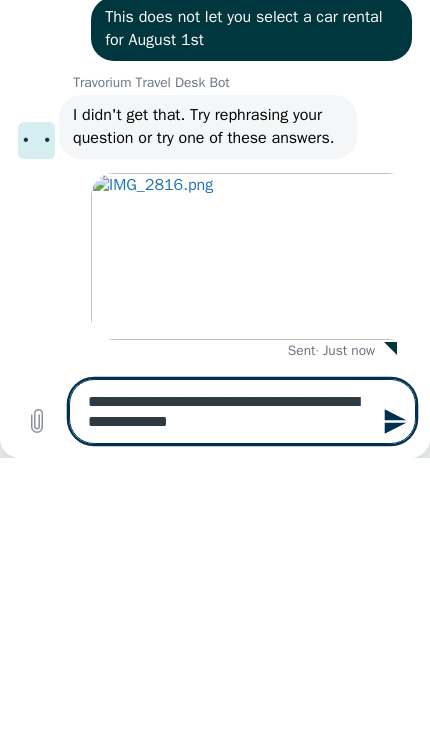 type on "**********" 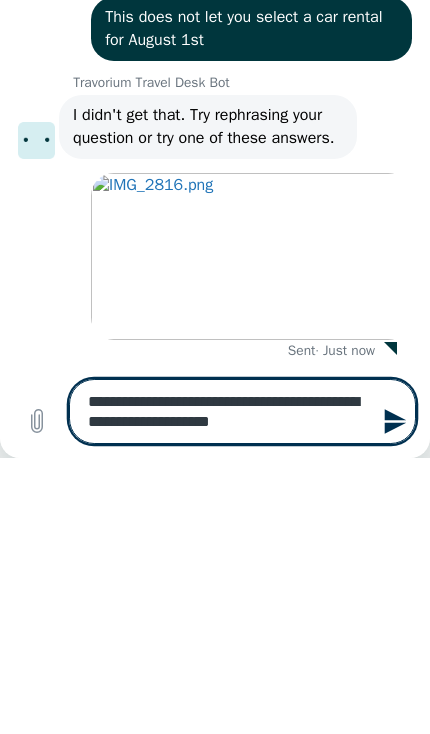 type on "**********" 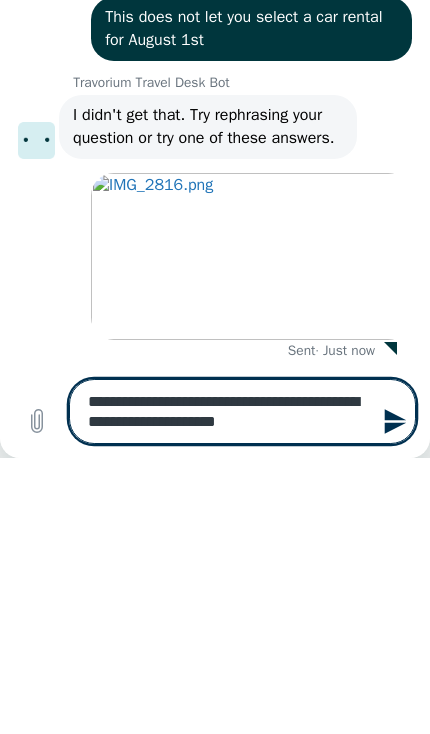 type on "*" 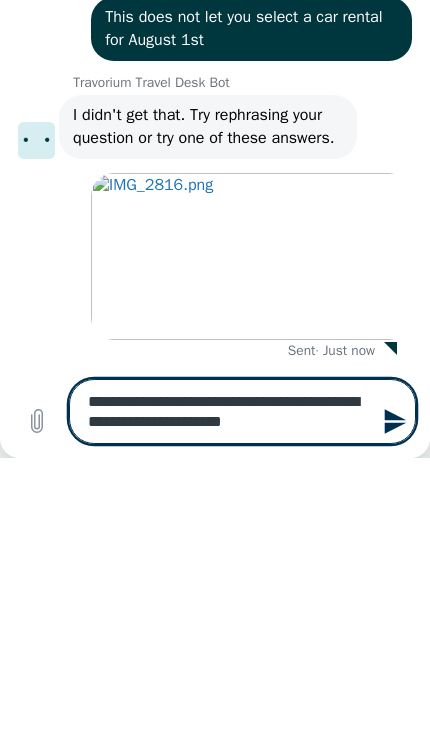 type on "**********" 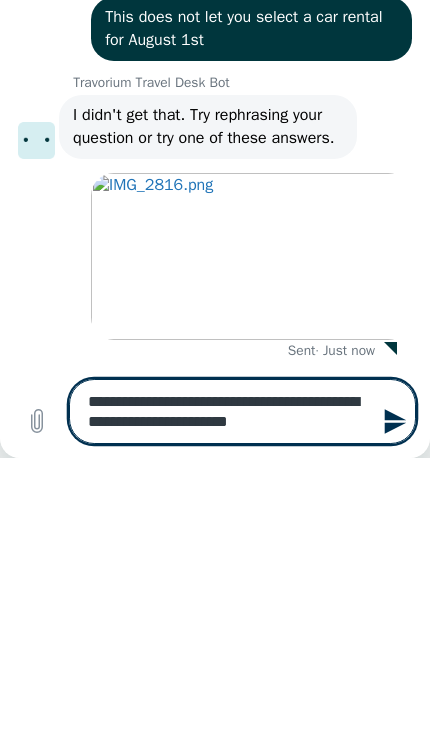 type on "**********" 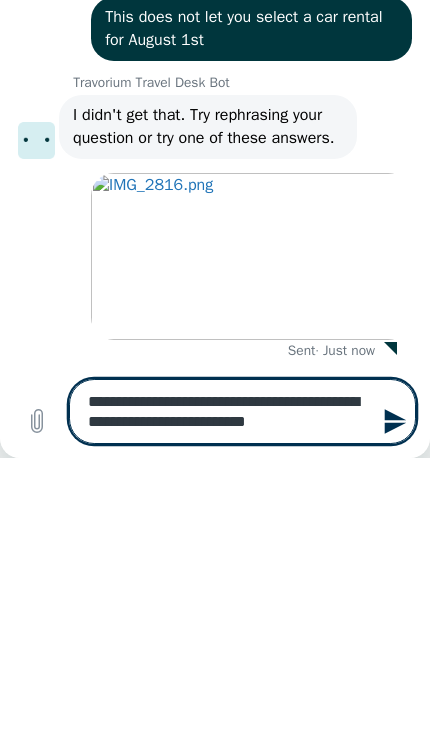 type on "**********" 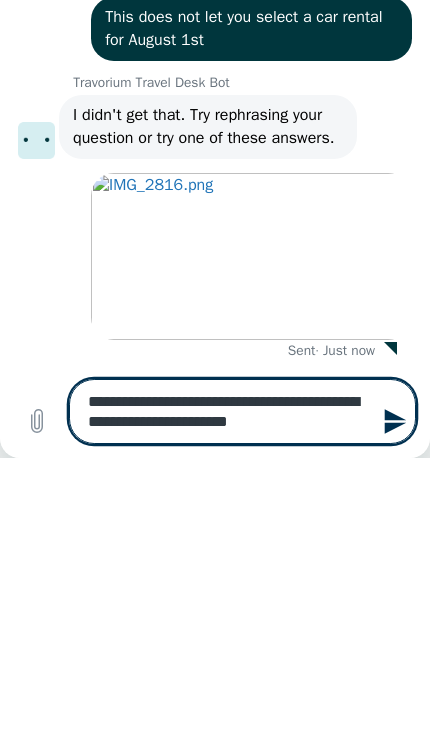 type on "*" 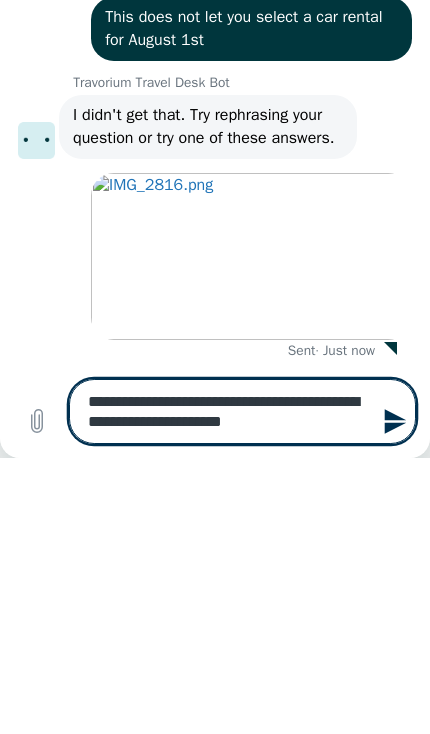 type on "**********" 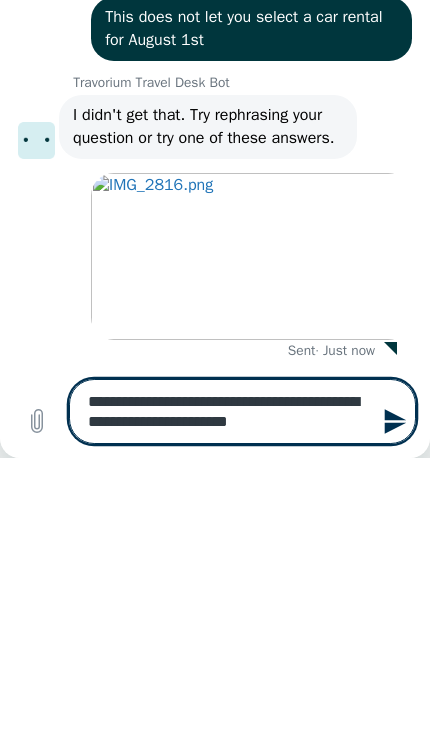 type on "*" 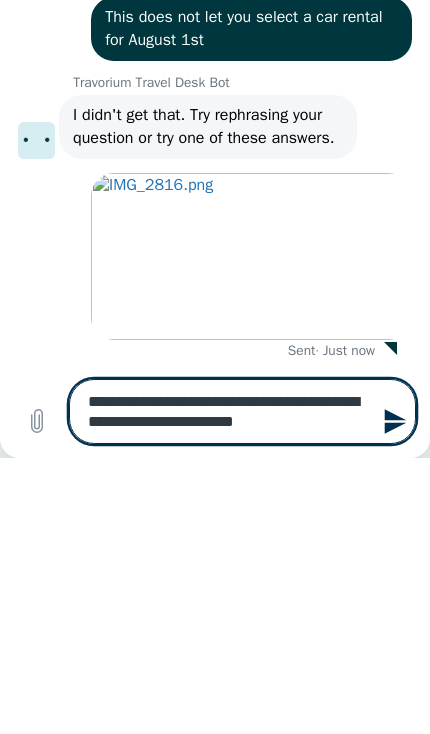 type on "*" 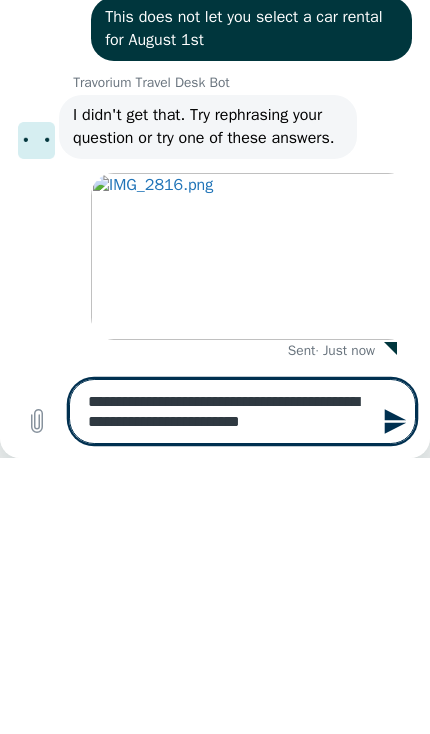 type on "*" 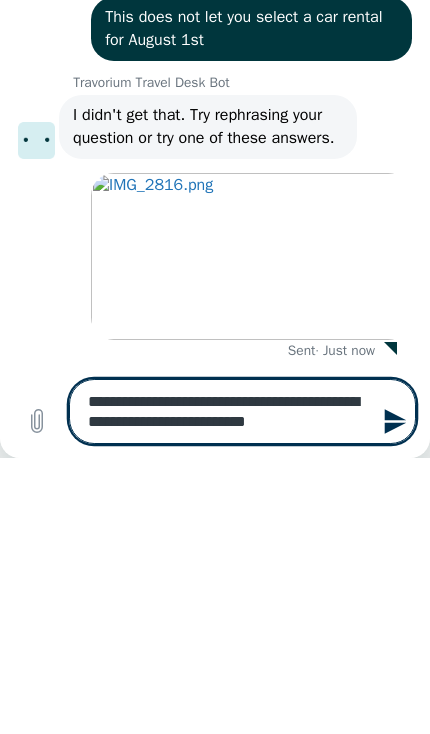 type on "**********" 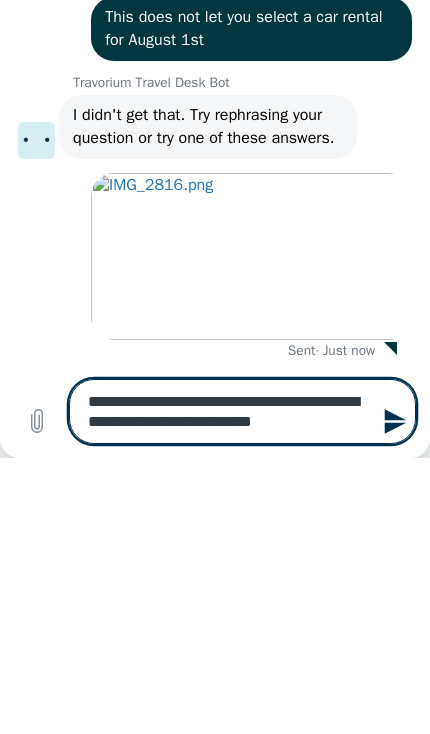 type on "**********" 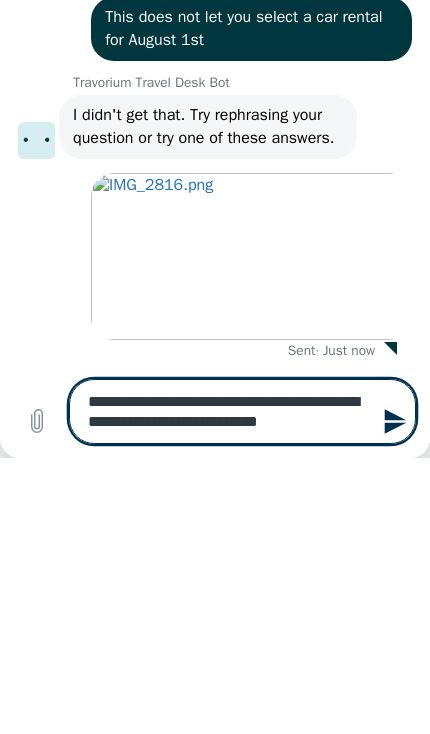 type on "*" 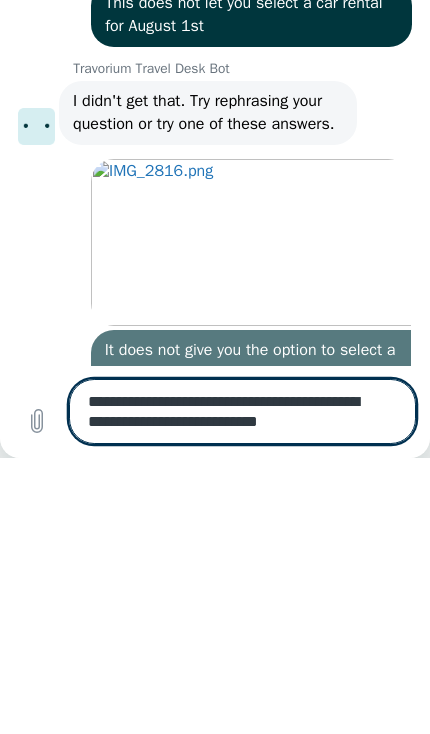 type 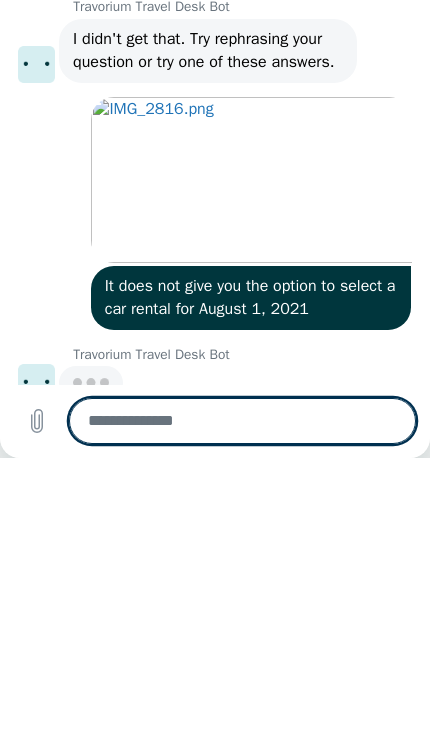 scroll, scrollTop: 199, scrollLeft: 0, axis: vertical 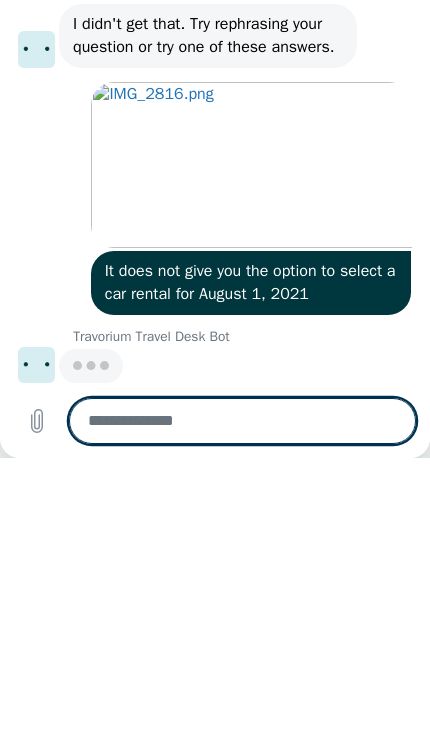 type on "*" 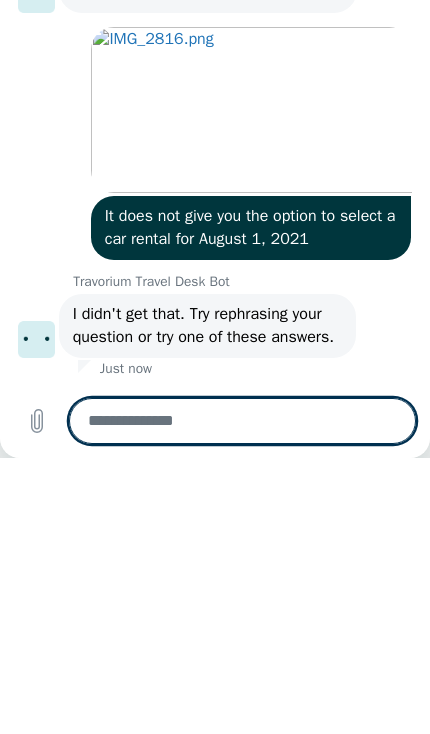 scroll, scrollTop: 274, scrollLeft: 0, axis: vertical 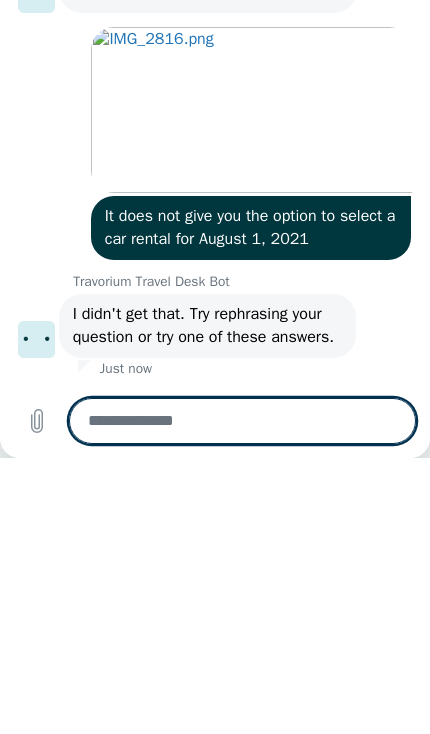 type on "**********" 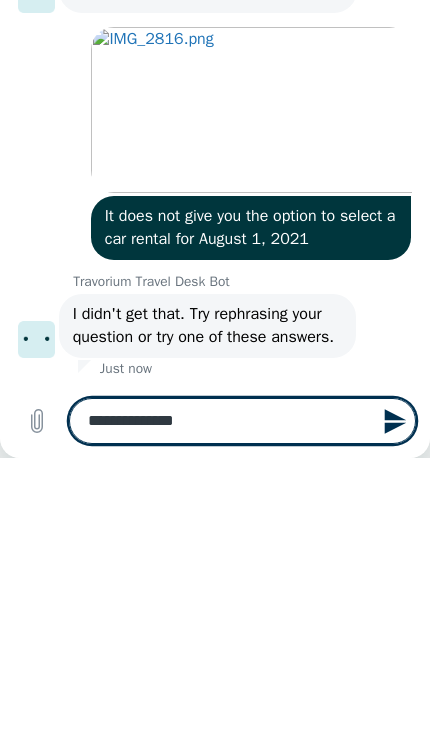 type on "**********" 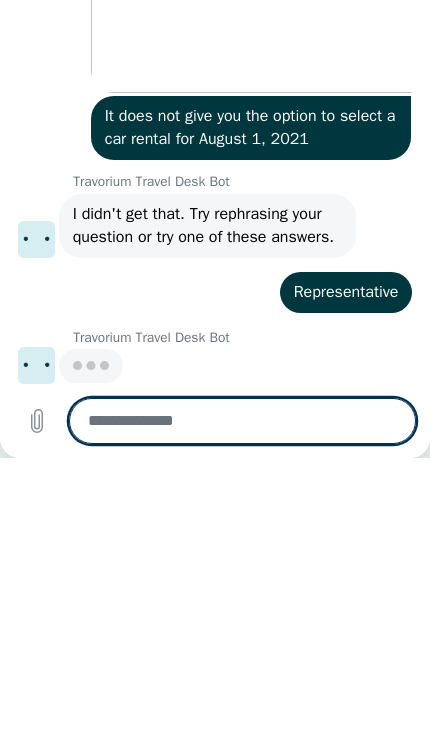 scroll, scrollTop: 371, scrollLeft: 0, axis: vertical 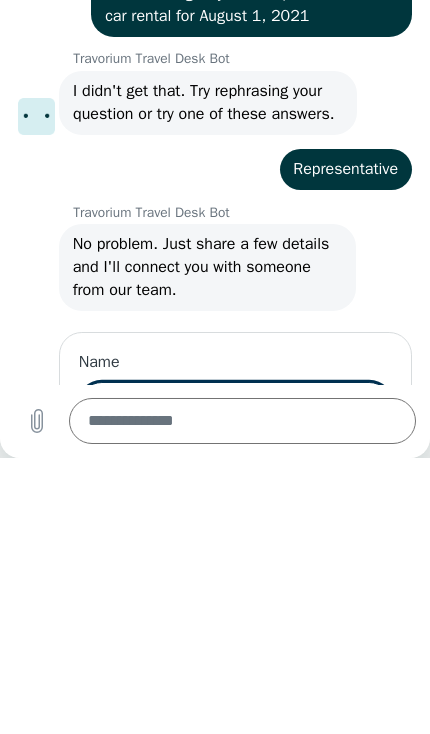 type on "*" 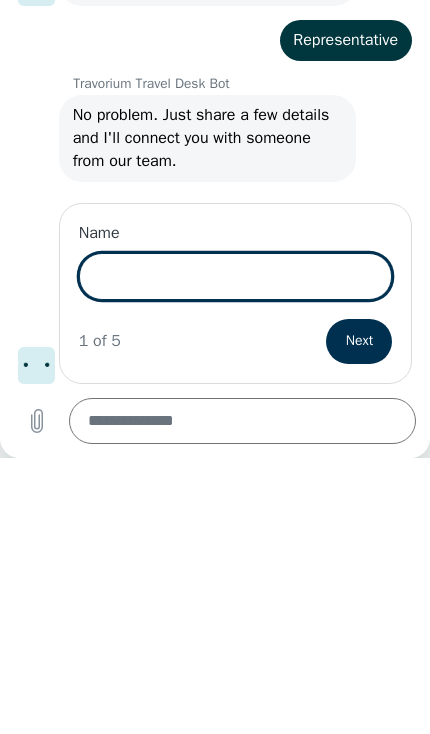 scroll, scrollTop: 620, scrollLeft: 0, axis: vertical 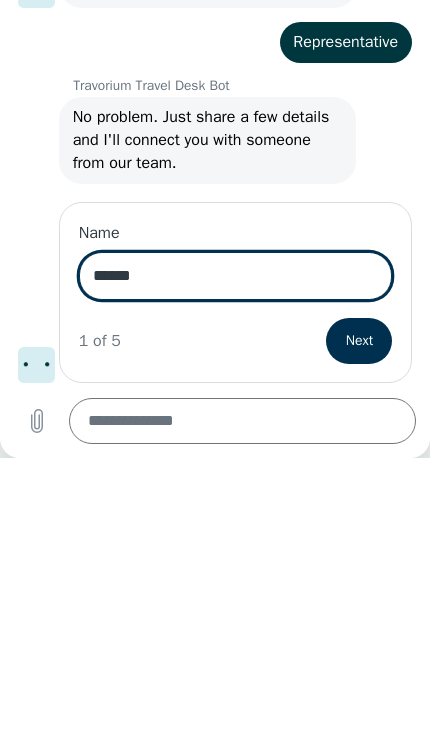 type on "******" 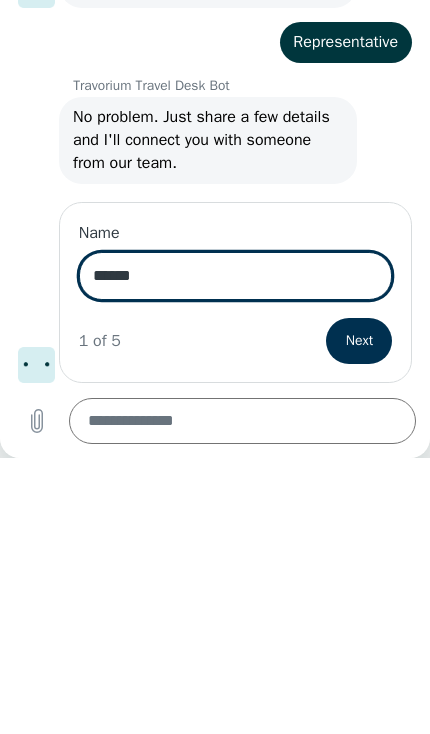 type on "*" 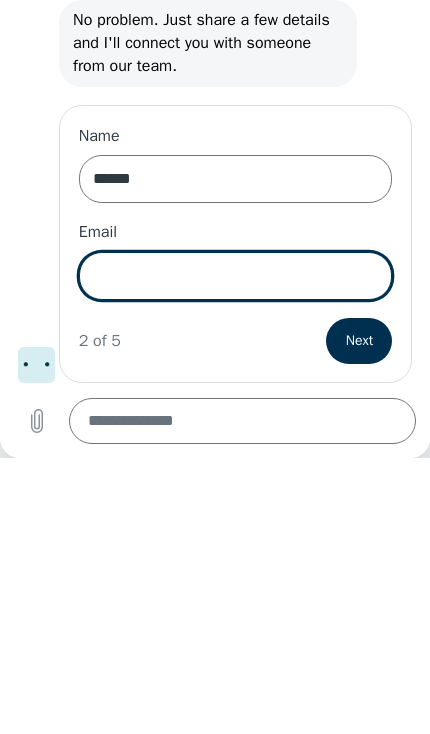 scroll, scrollTop: 716, scrollLeft: 0, axis: vertical 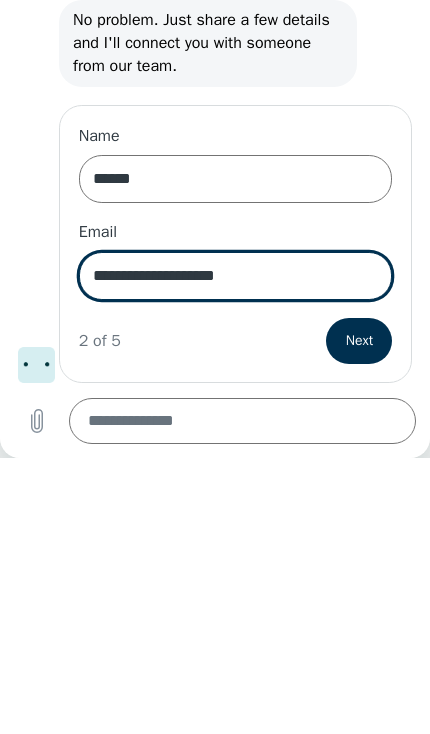 type on "**********" 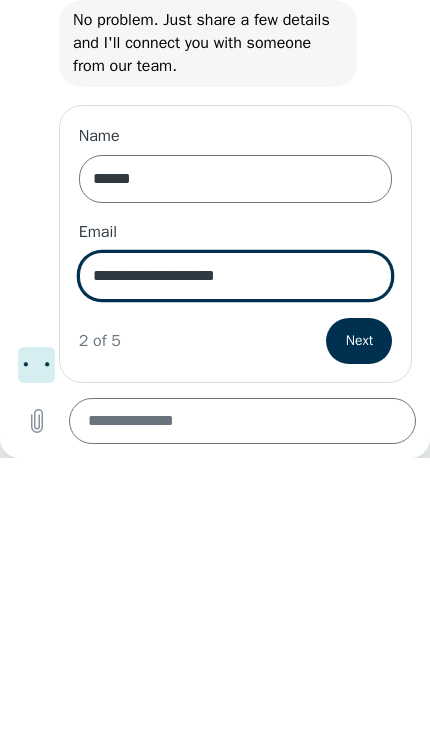 type on "*" 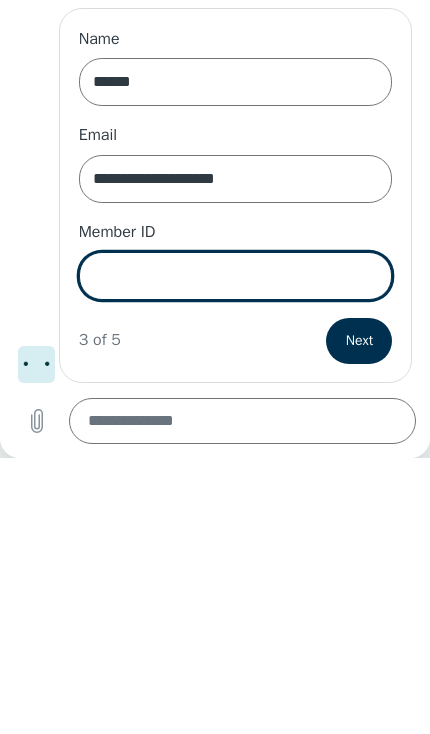 scroll, scrollTop: 812, scrollLeft: 0, axis: vertical 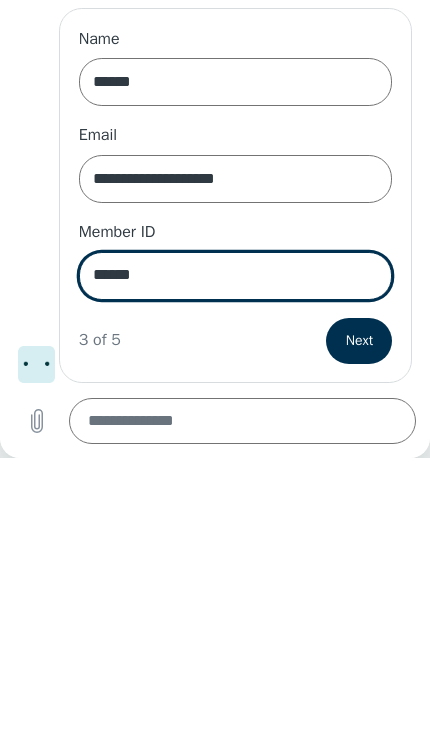 type on "******" 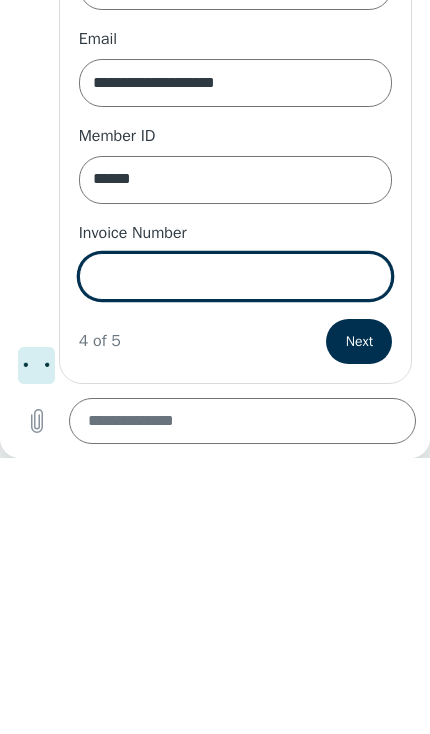 scroll, scrollTop: 908, scrollLeft: 0, axis: vertical 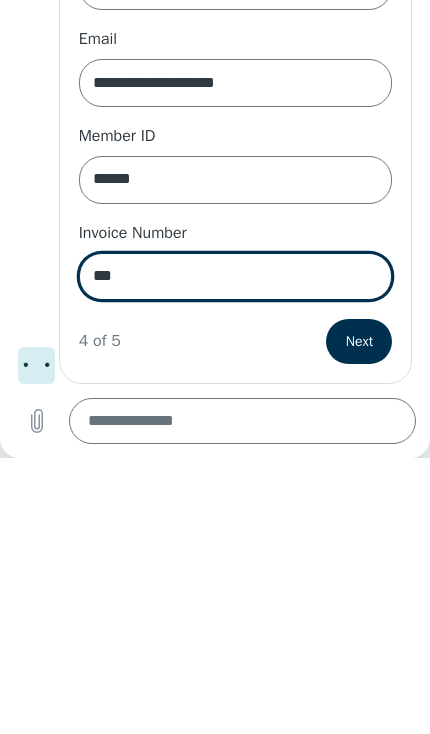 type on "***" 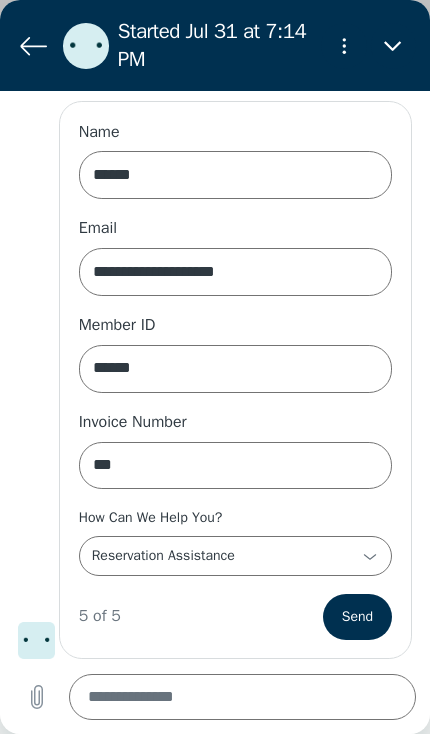 scroll, scrollTop: 994, scrollLeft: 0, axis: vertical 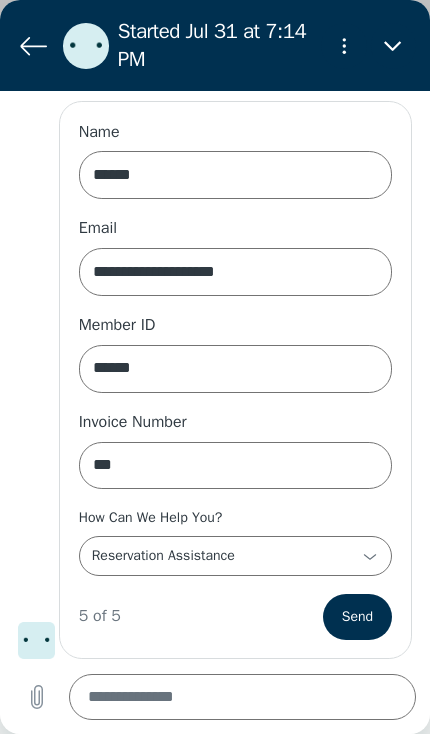 click on "Send" at bounding box center [357, 617] 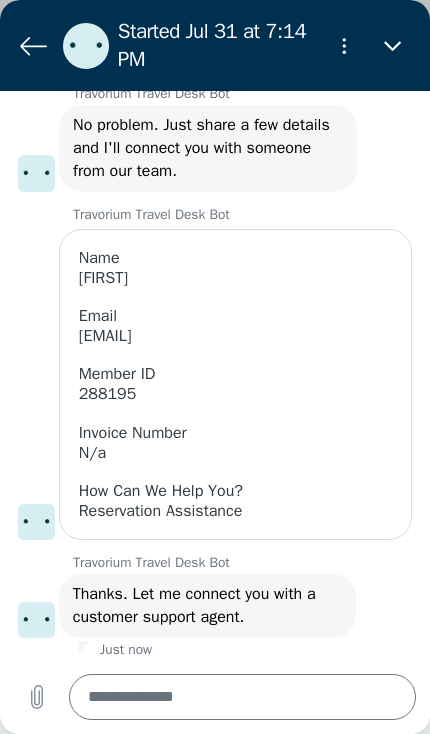 scroll, scrollTop: 896, scrollLeft: 0, axis: vertical 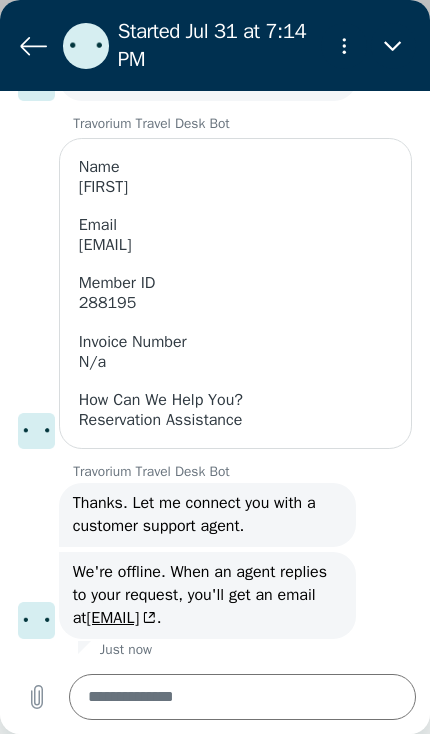 type on "*" 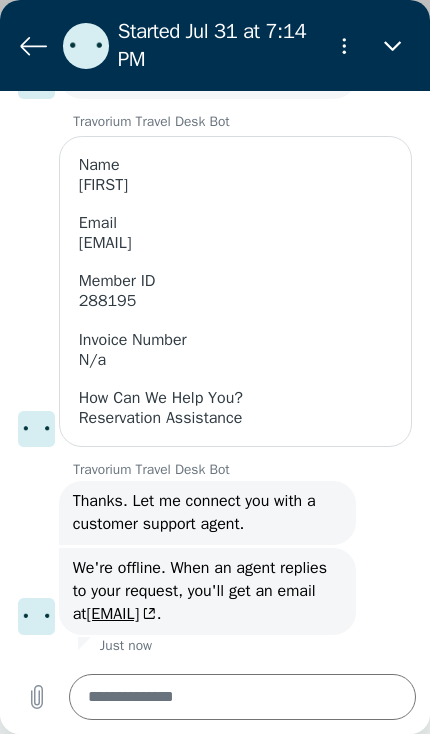 scroll, scrollTop: 999, scrollLeft: 0, axis: vertical 